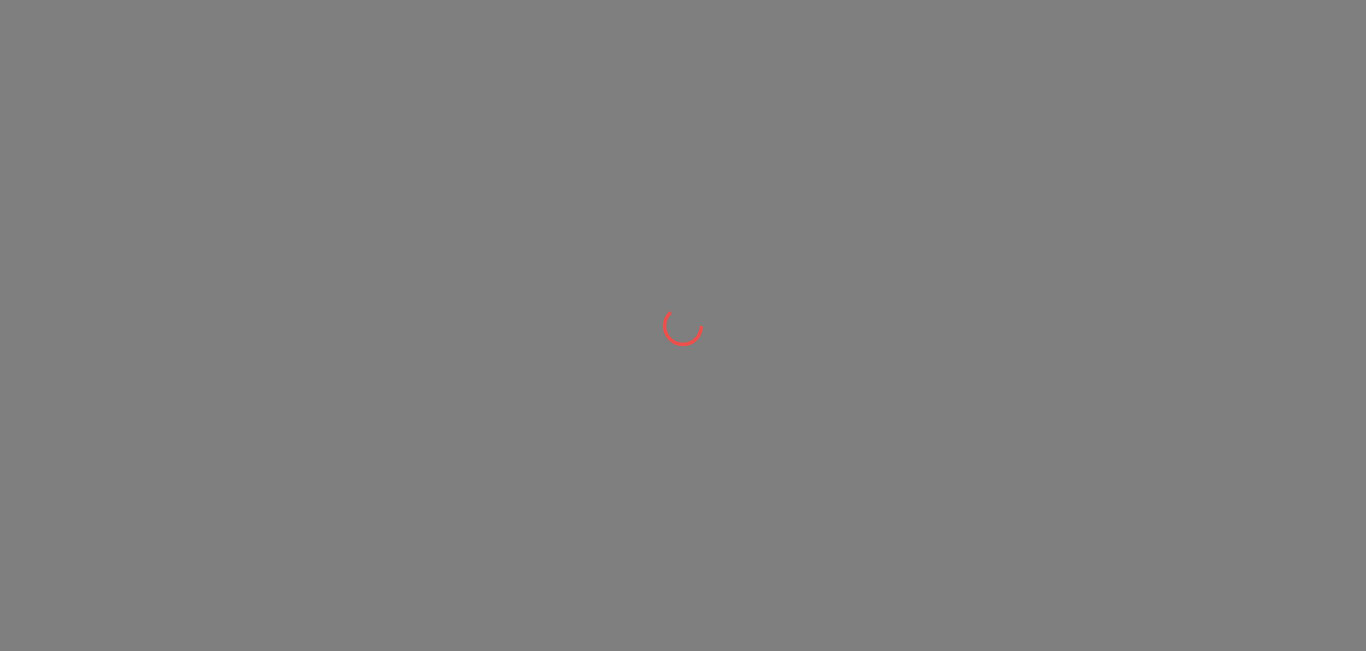 scroll, scrollTop: 0, scrollLeft: 0, axis: both 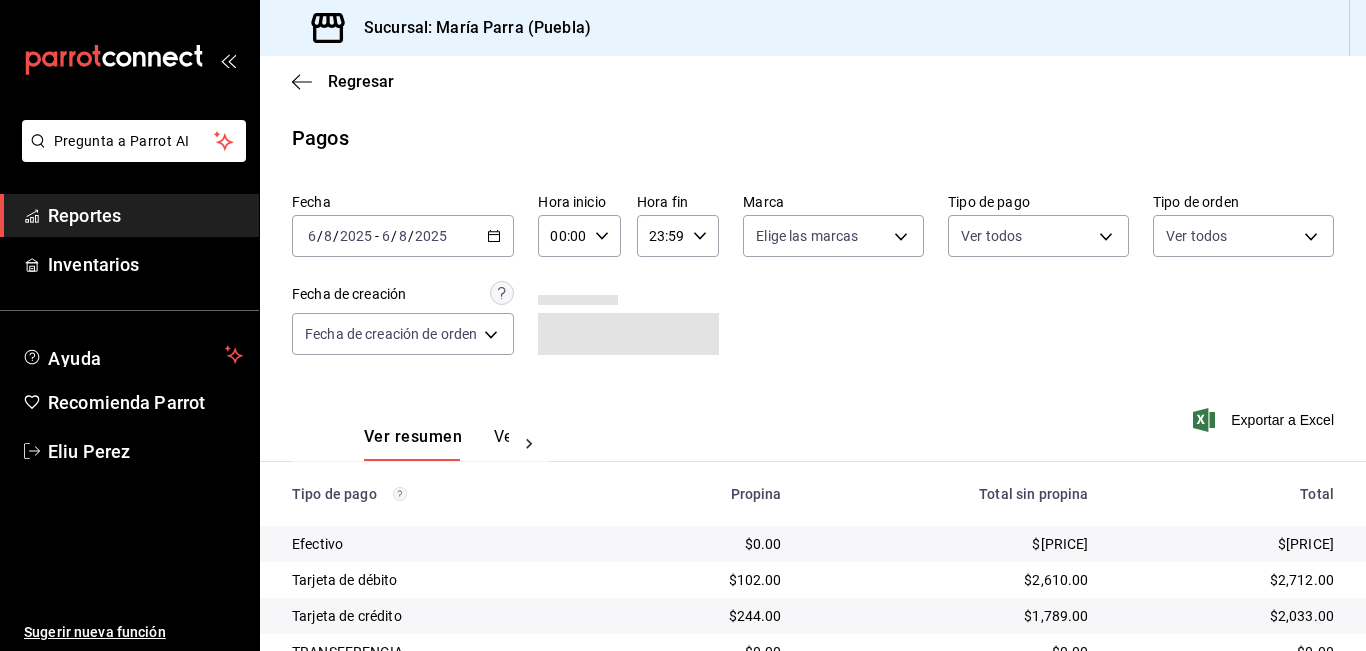 click on "Reportes" at bounding box center (145, 215) 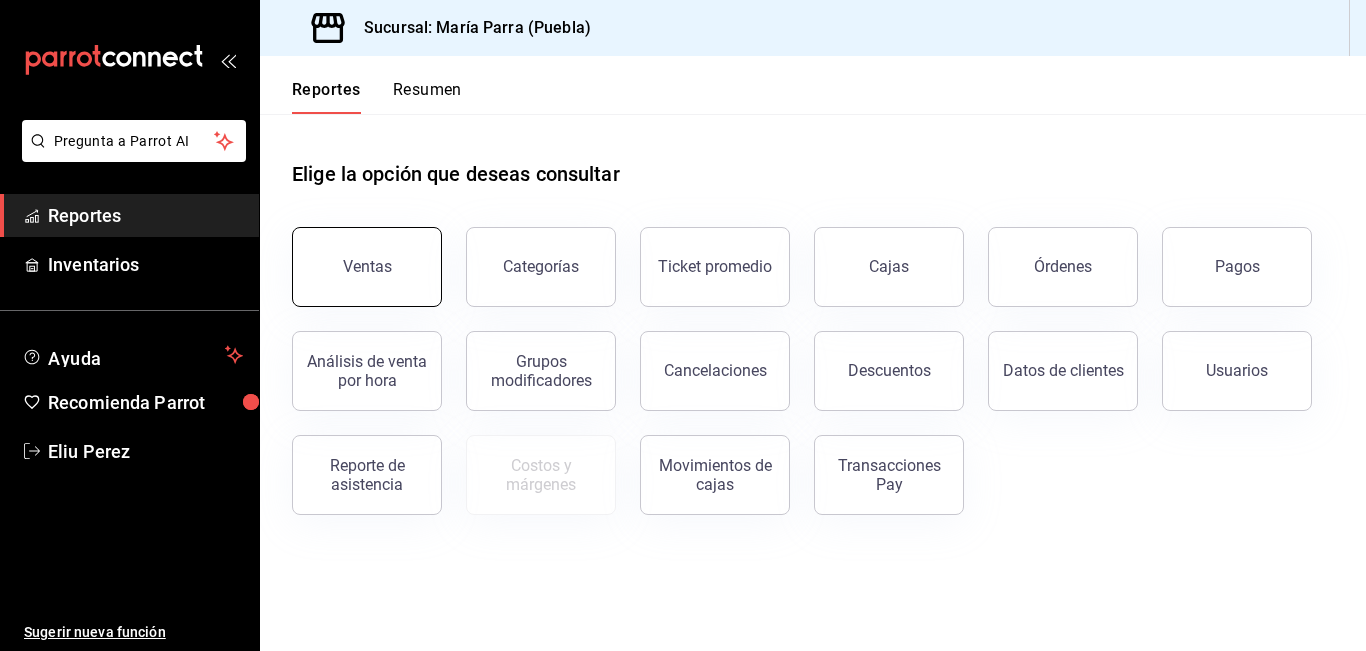 click on "Ventas" at bounding box center [367, 267] 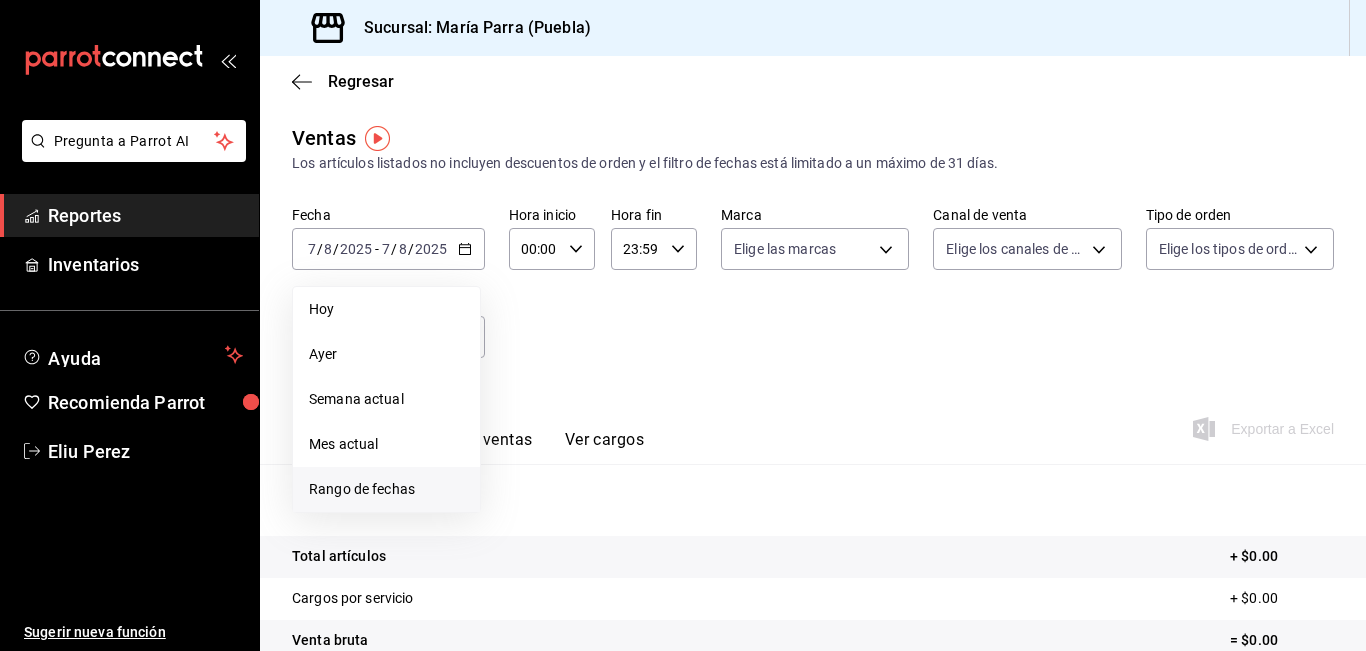 click on "Rango de fechas" at bounding box center (386, 489) 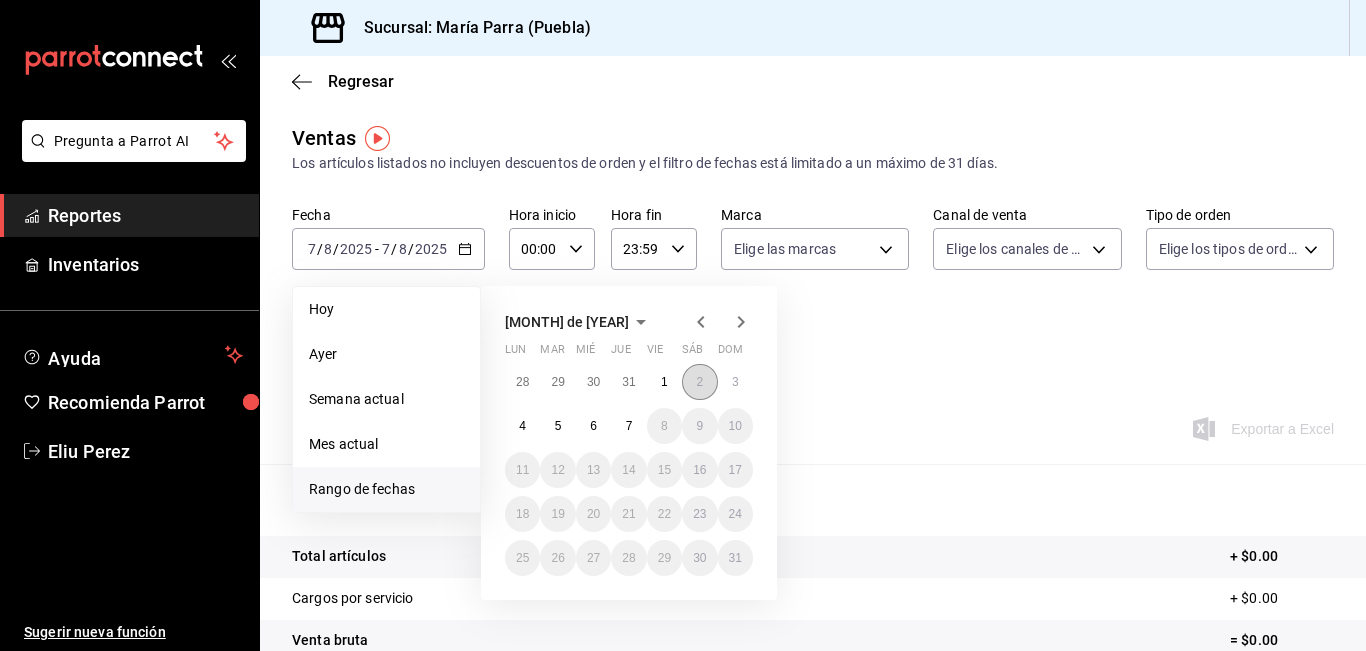 click on "2" at bounding box center [699, 382] 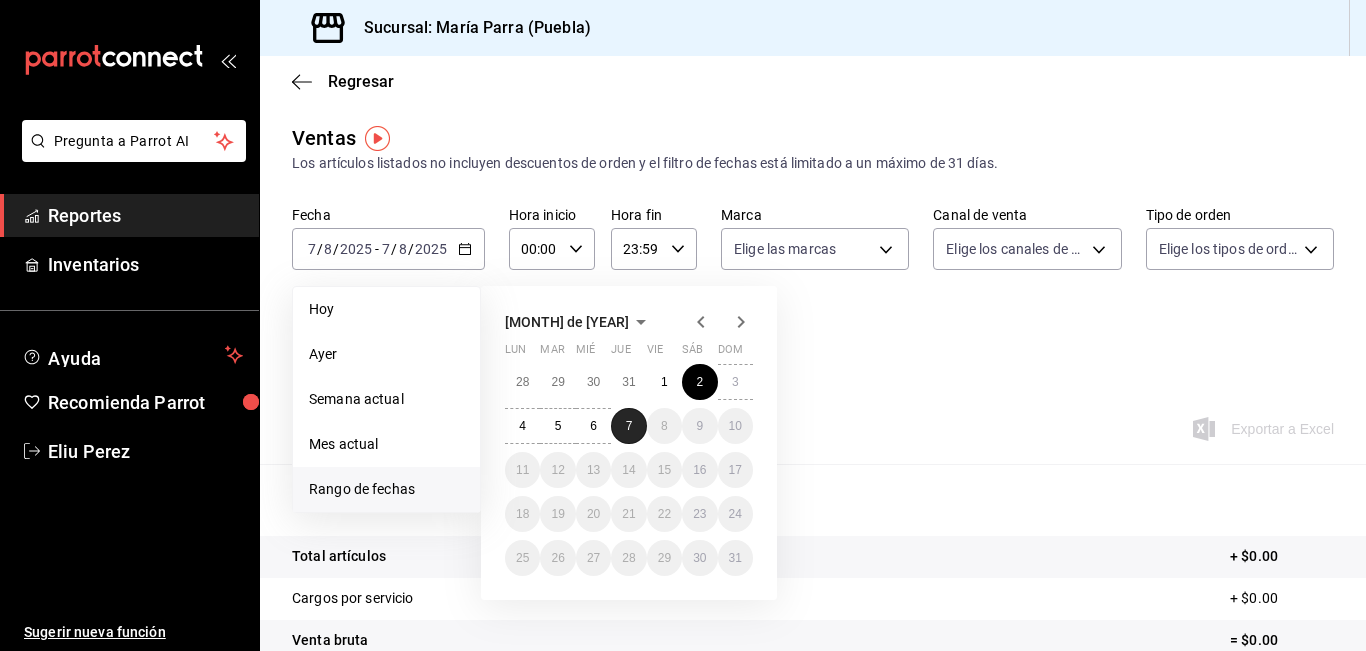 click on "7" at bounding box center (628, 426) 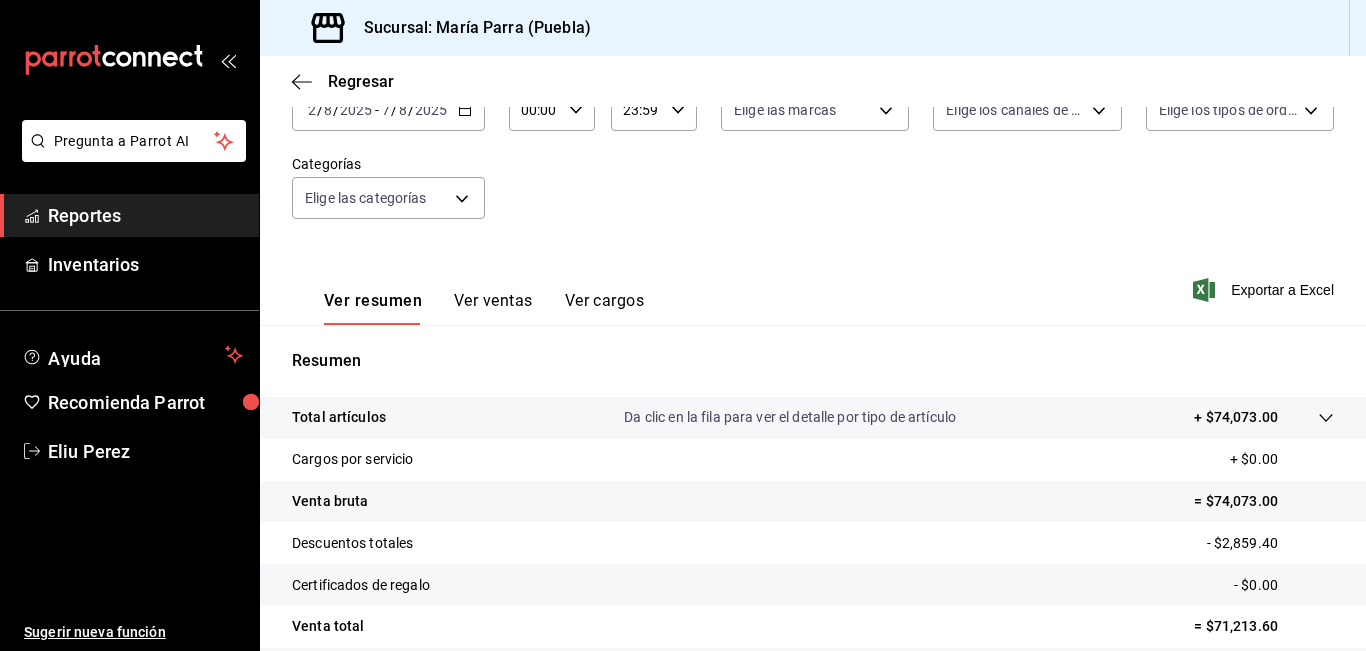 scroll, scrollTop: 300, scrollLeft: 0, axis: vertical 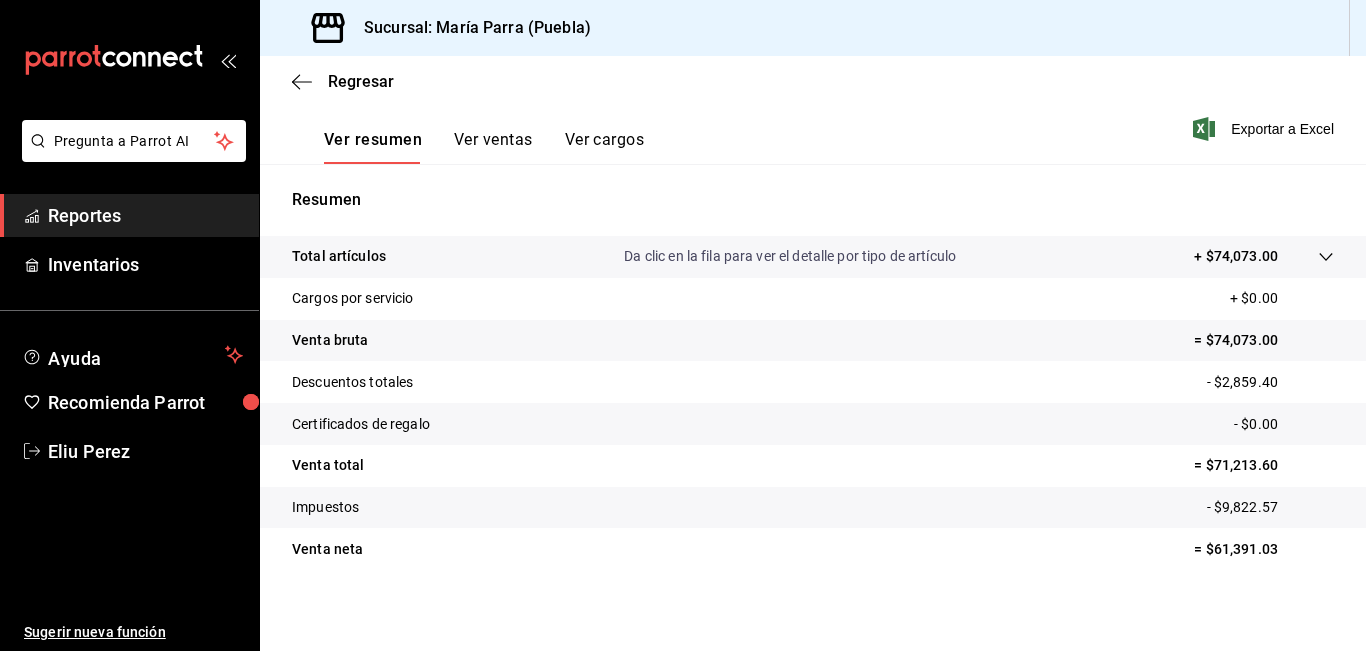 click on "Ver ventas" at bounding box center (493, 147) 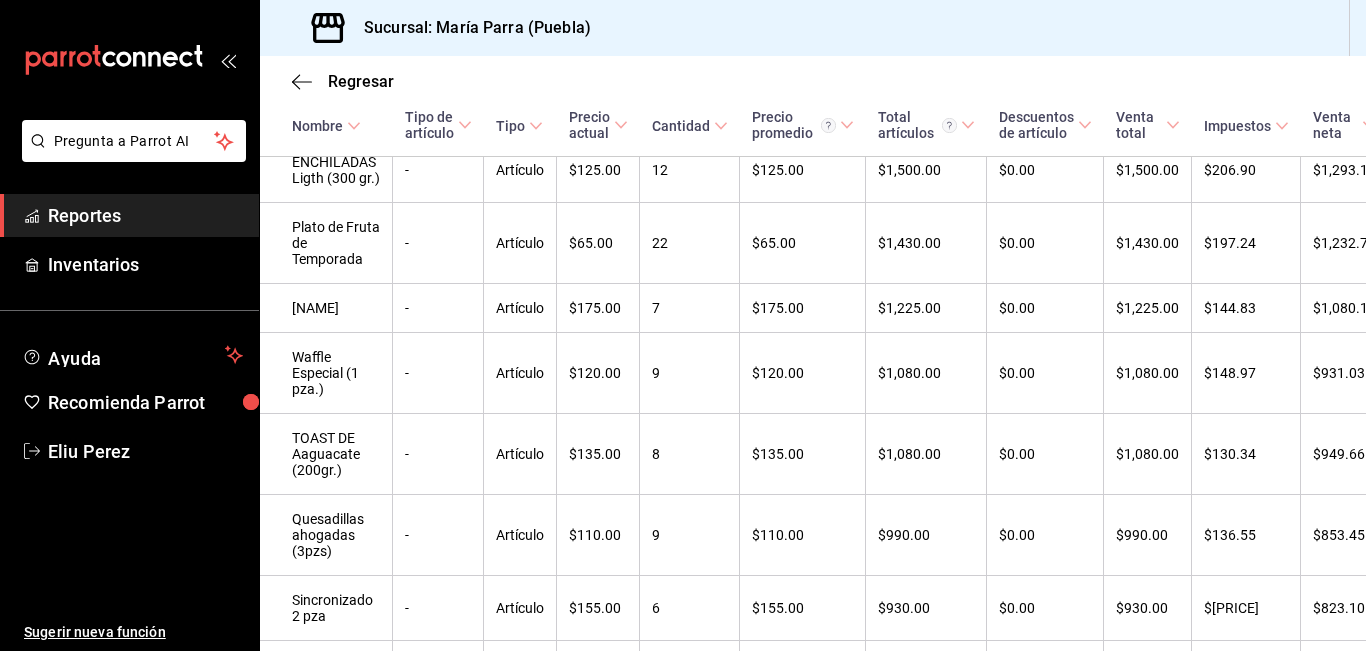scroll, scrollTop: 1730, scrollLeft: 0, axis: vertical 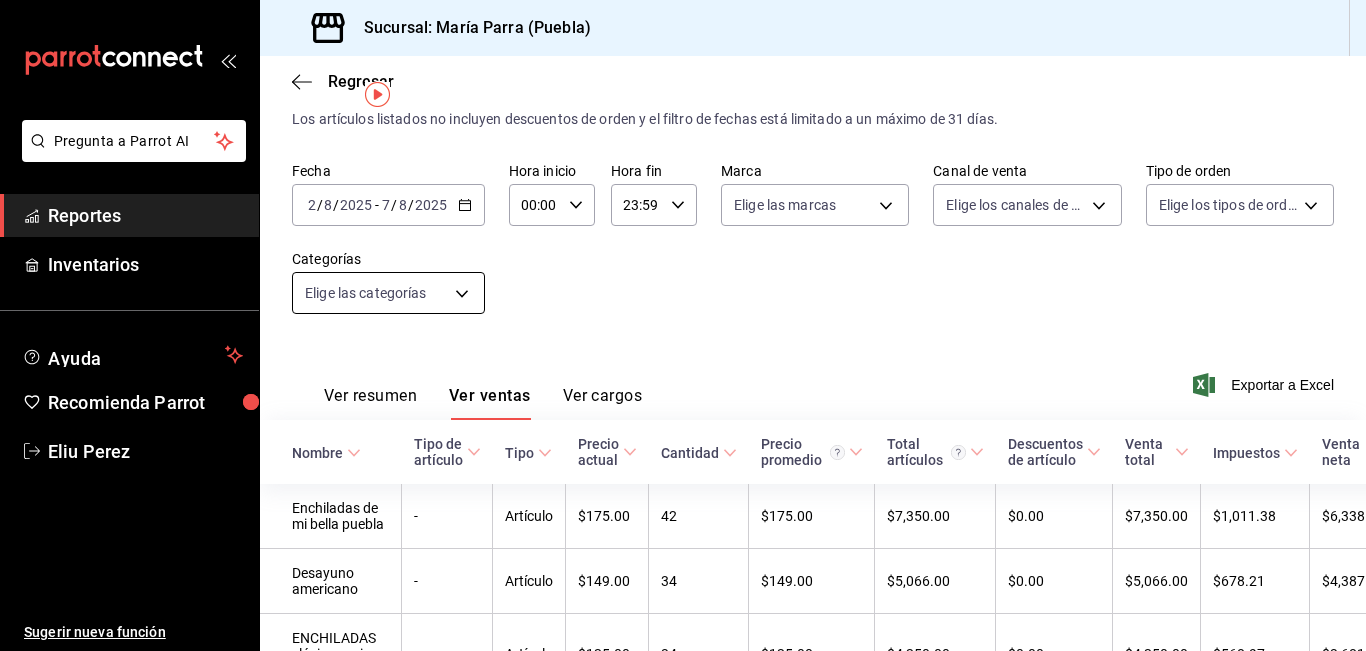 click on "Pregunta a Parrot AI Reportes Inventarios Ayuda Recomienda Parrot [NAME] Sugerir nueva función Sucursal: [NAME] ([CITY]) Regresar Ventas Los artículos listados no incluyen descuentos de orden y el filtro de fechas está limitado a un máximo de 31 días. Fecha [YEAR]-[MONTH]-[DAY] [DAY] / [MONTH] / [YEAR] - [YEAR]-[MONTH]-[DAY] [DAY] / [MONTH] / [YEAR] Hora inicio 00:00 Hora inicio Hora fin 23:59 Hora fin Marca Elige las marcas Canal de venta Elige los canales de venta Tipo de orden Elige los tipos de orden Categorías Elige las categorías Ver resumen Ver ventas Ver cargos Exportar a Excel Nombre Tipo de artículo Tipo Precio actual Cantidad Precio promedio Total artículos Descuentos de artículo Venta total Impuestos Venta neta Enchiladas de mi bella puebla - Artículo $175.00 42 $175.00 $7,350.00 $0.00 $7,350.00 $1,011.38 $6,338.62 Desayuno americano - Artículo $149.00 34 $149.00 $5,066.00 $0.00 $5,066.00 $678.21 $4,387.79 ENCHILADAS clásicas suizas (300 gr) - Artículo $125.00 34 $125.00 $4,250.00 $0.00 $4,250.00 - 25 -" at bounding box center (683, 325) 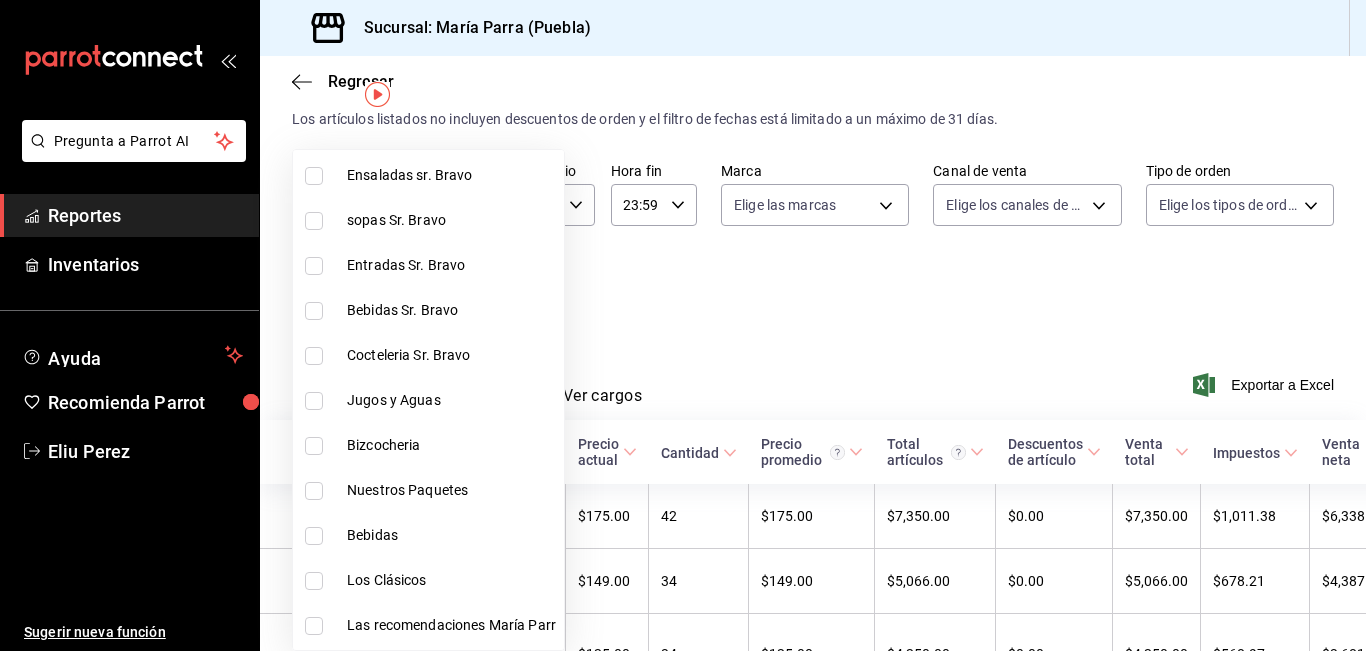 scroll, scrollTop: 700, scrollLeft: 0, axis: vertical 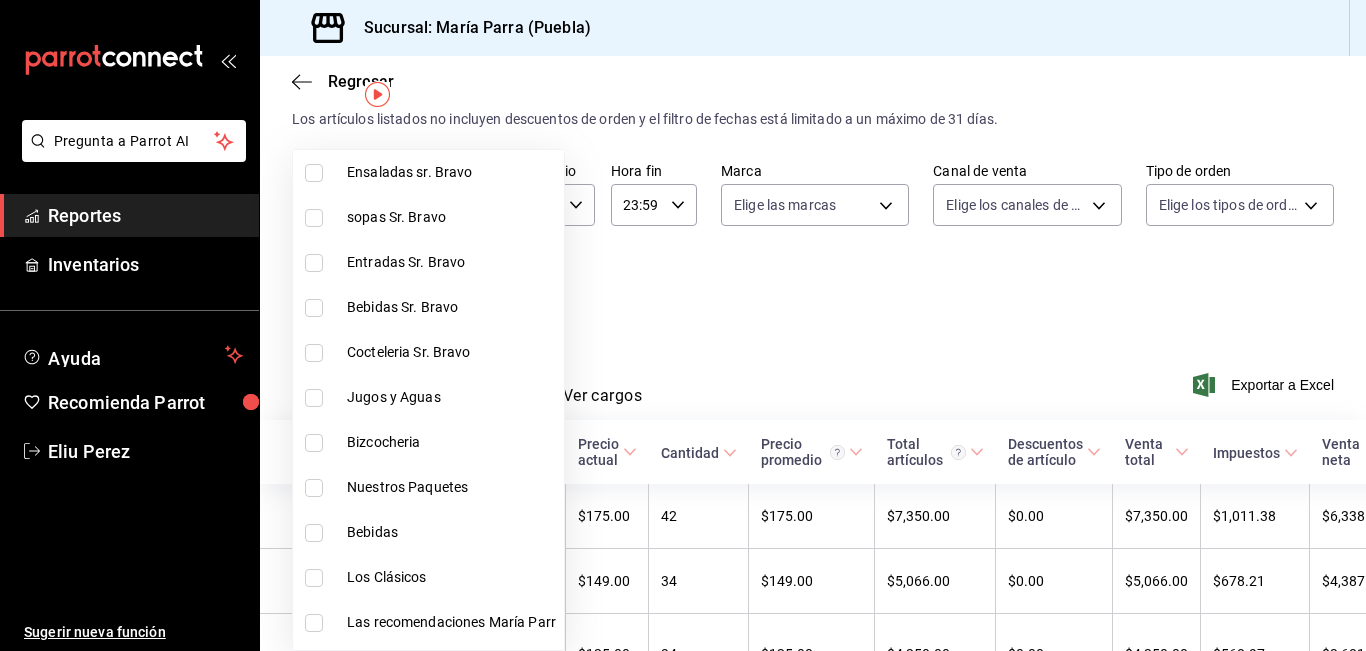 click on "Bebidas Sr. Bravo" at bounding box center [451, 307] 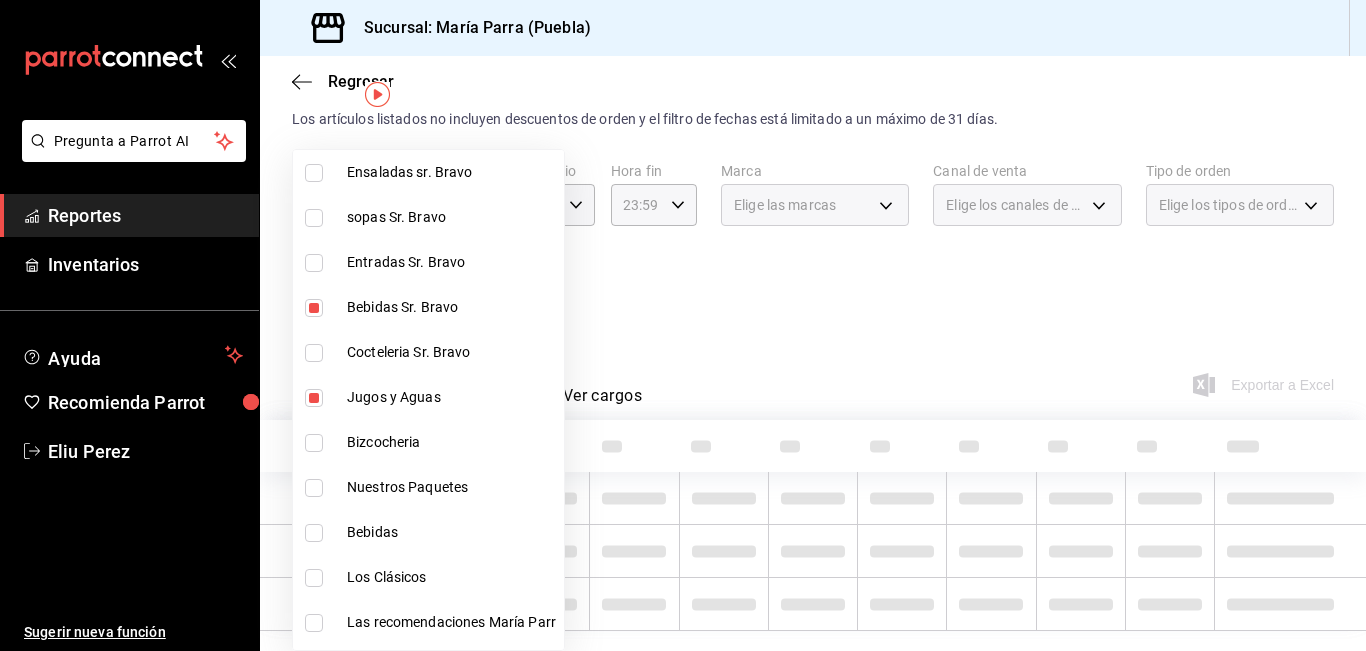 click on "Cocteleria Sr. Bravo" at bounding box center [428, 352] 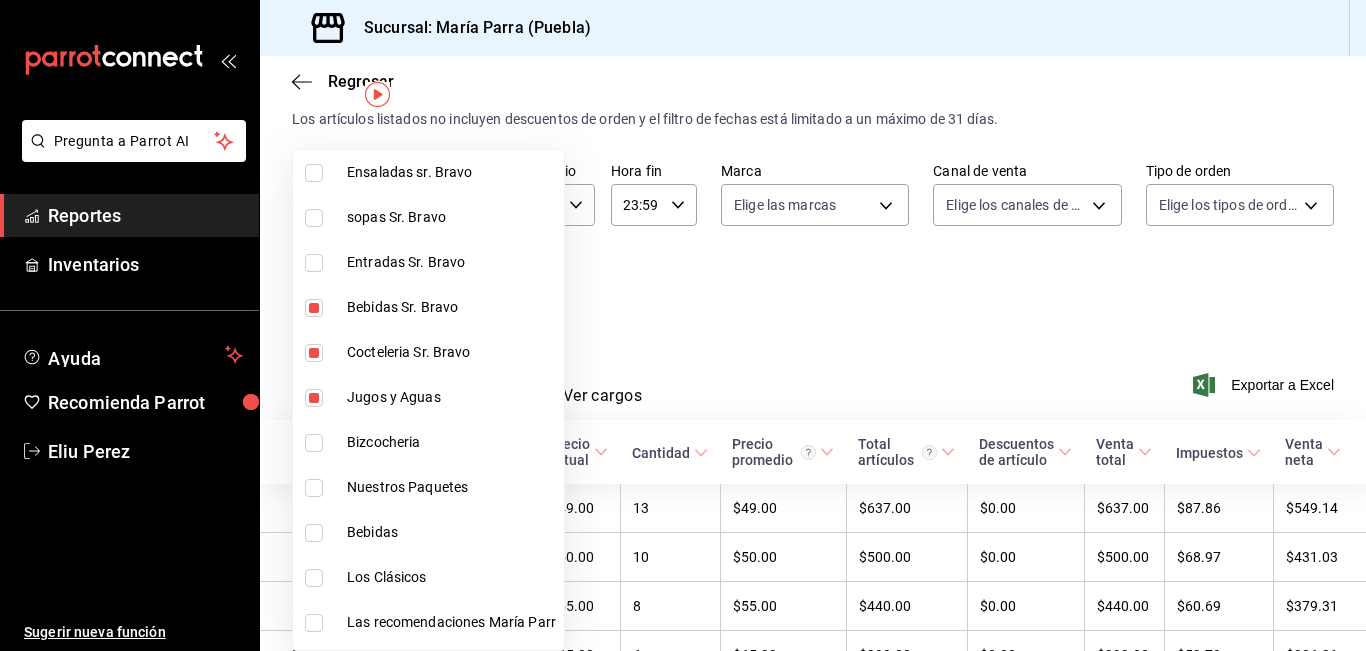 type on "9b554b3e-7c7b-4e55-9d5c-597ab0ee7770,331bbd7c-5bf9-418b-9244-fd3c44bc4de6,896fe6f5-1a27-4ec1-a1dd-c6a444b2fcdc" 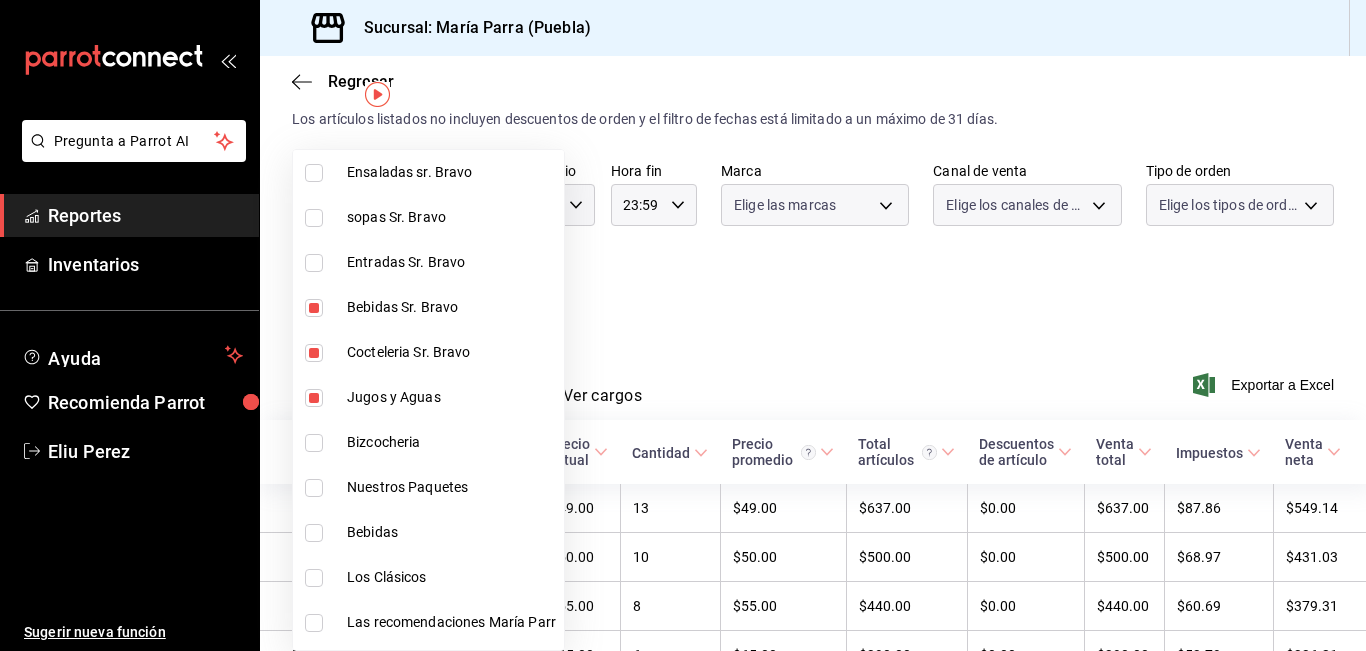 type on "9b554b3e-7c7b-4e55-9d5c-597ab0ee7770,896fe6f5-1a27-4ec1-a1dd-c6a444b2fcdc" 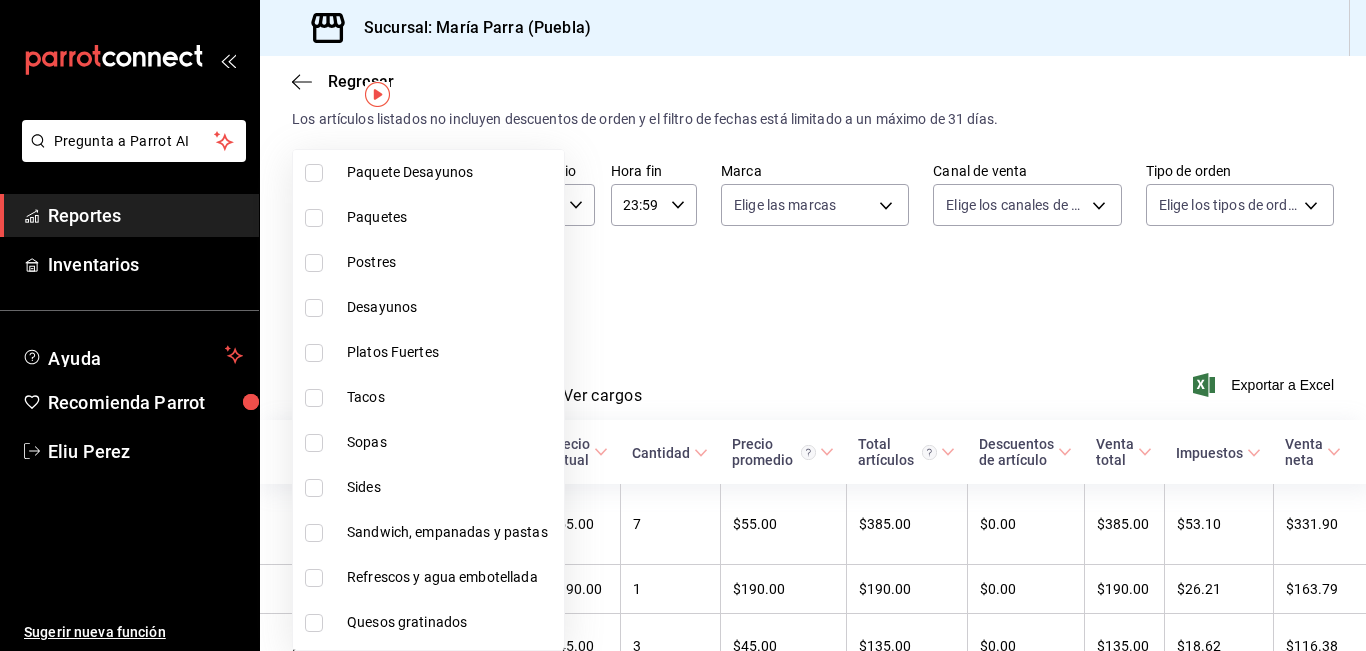 scroll, scrollTop: 1700, scrollLeft: 0, axis: vertical 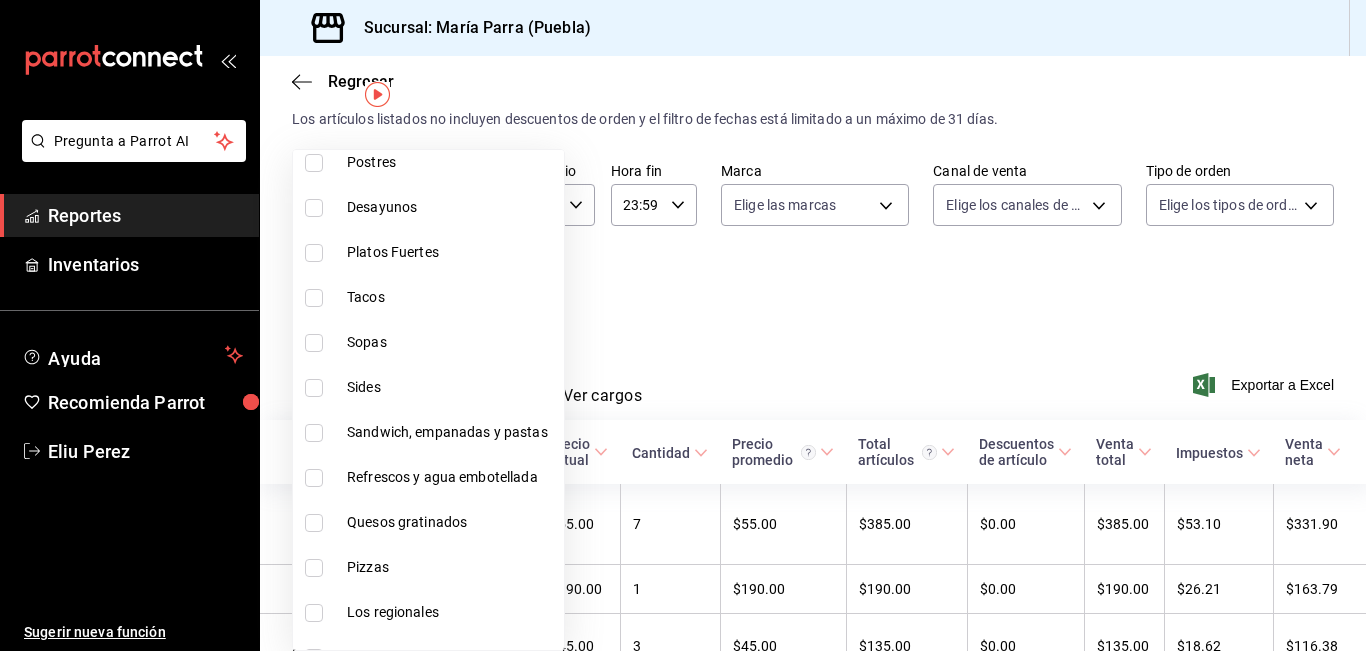 click on "Refrescos y agua embotellada" at bounding box center (428, 477) 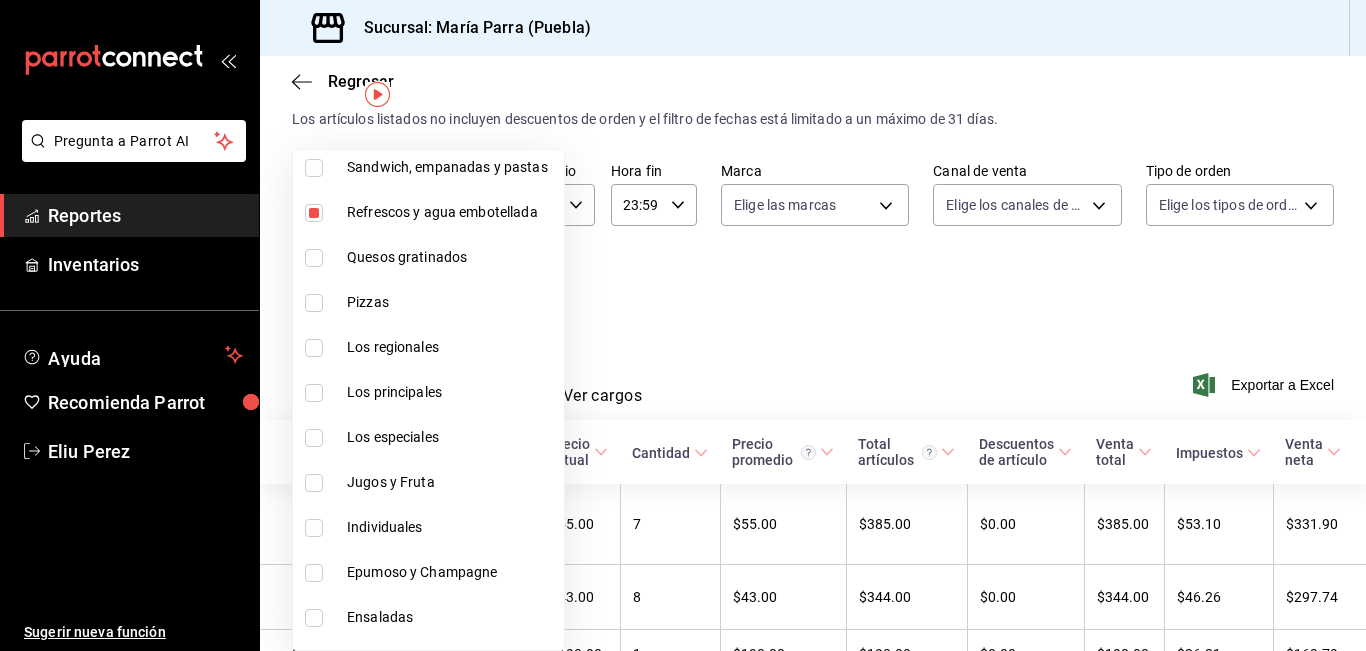 scroll, scrollTop: 2000, scrollLeft: 0, axis: vertical 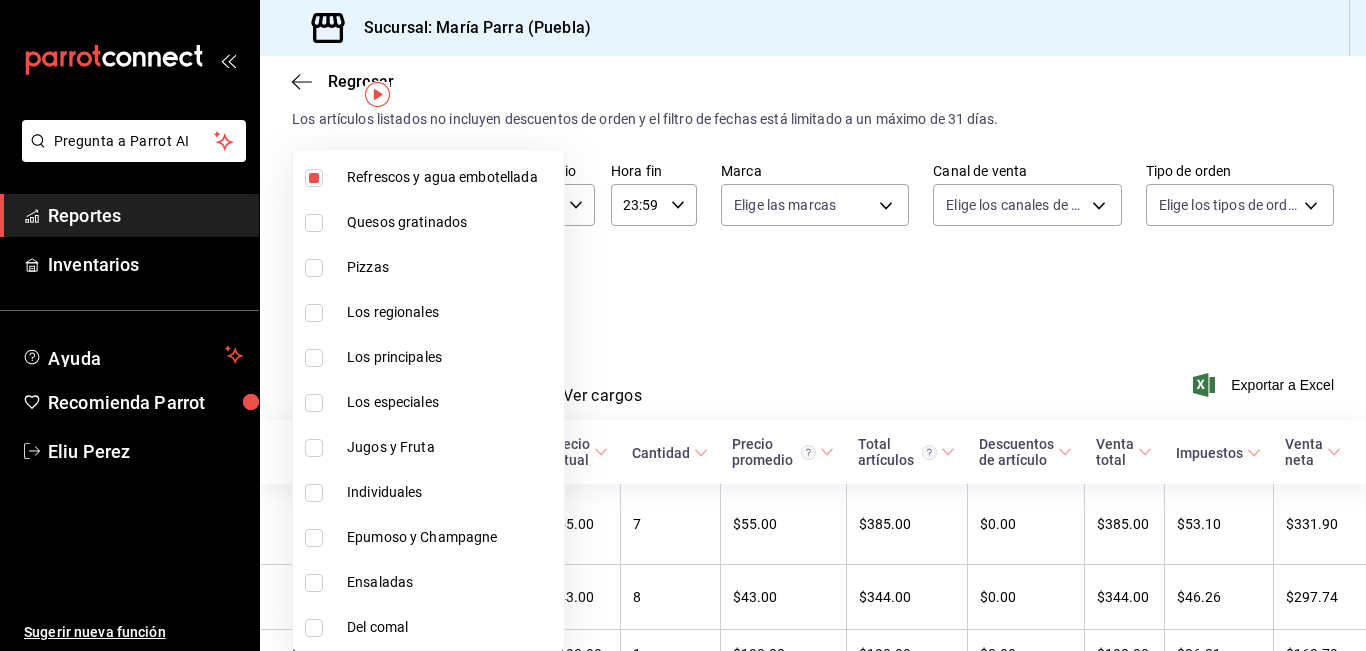 click on "Epumoso y Champagne" at bounding box center (451, 537) 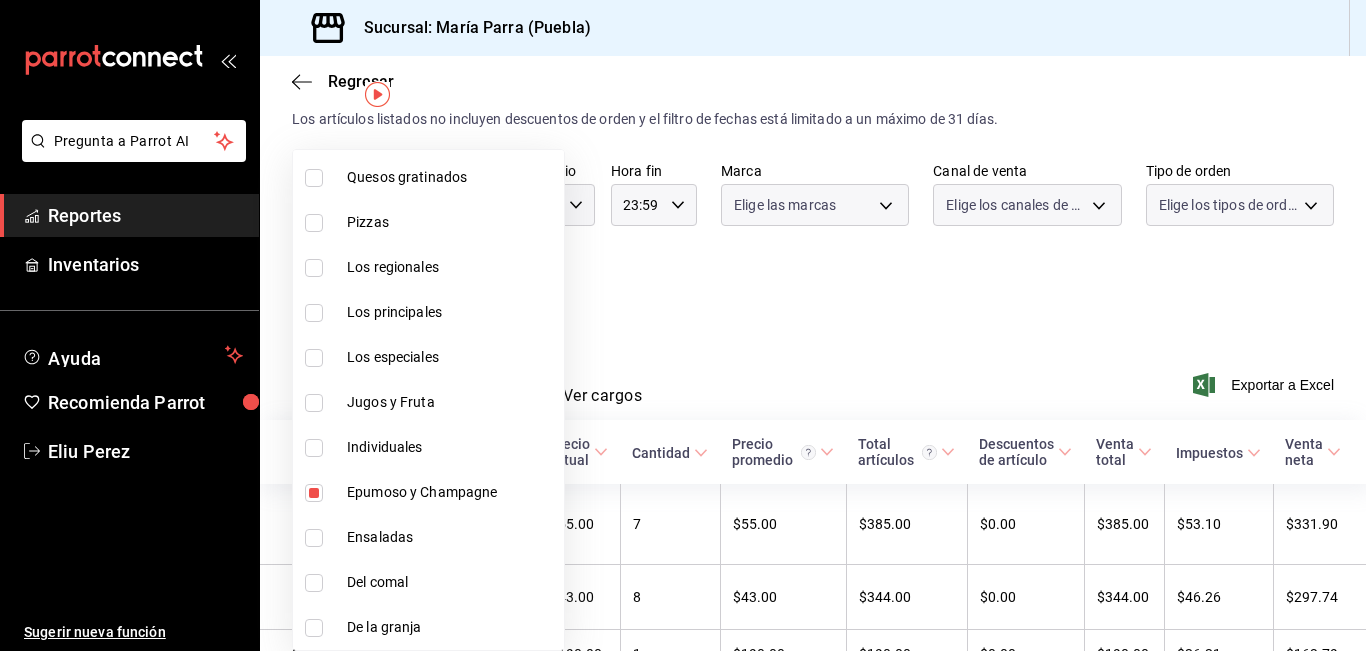 scroll, scrollTop: 2300, scrollLeft: 0, axis: vertical 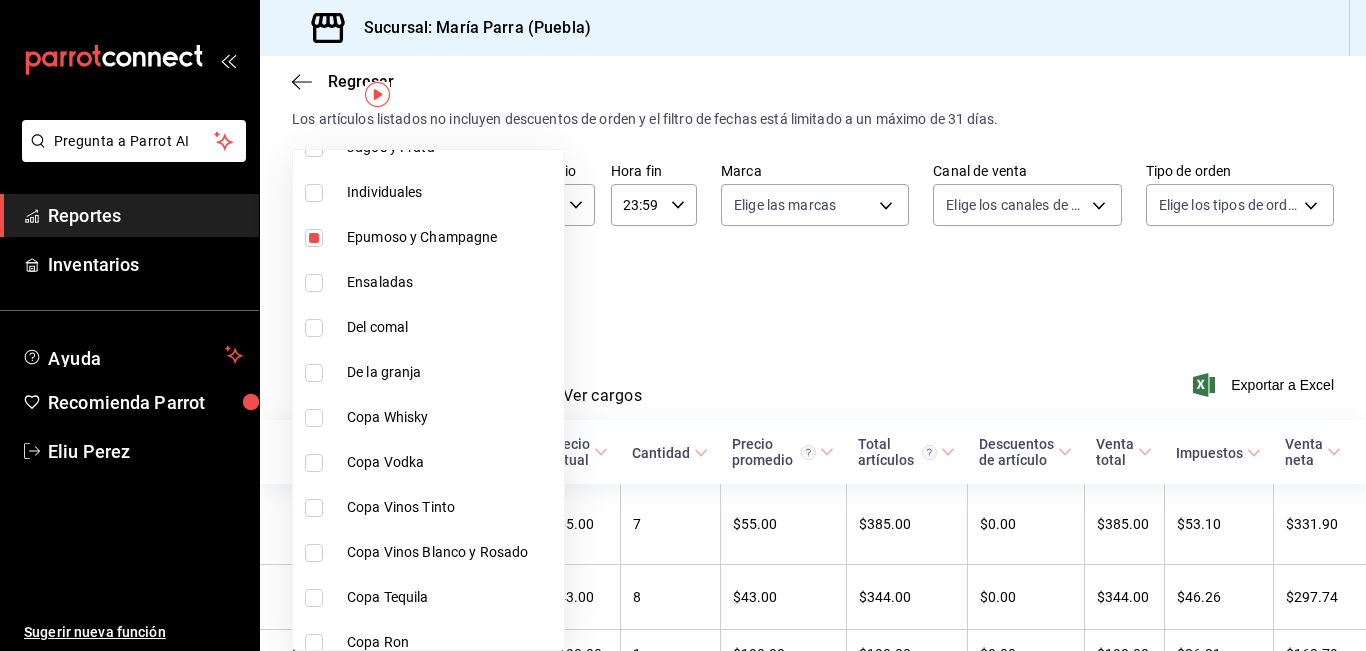 click on "Copa Whisky" at bounding box center (451, 417) 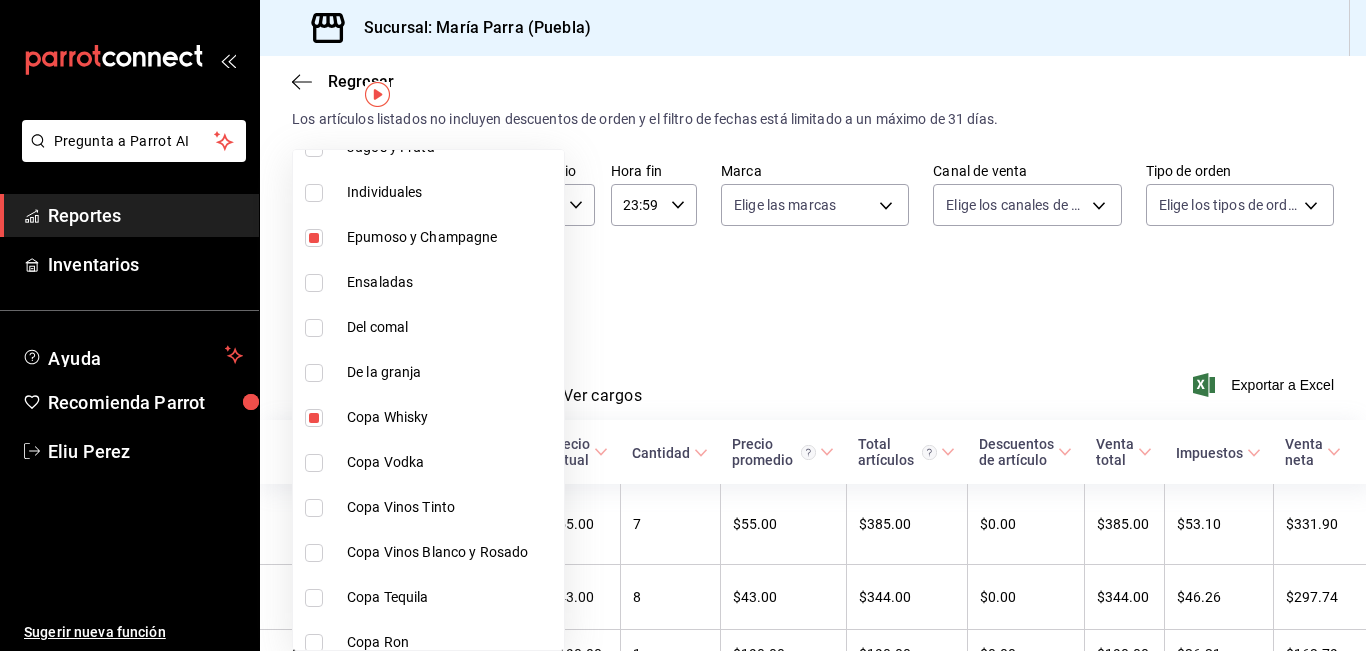 click on "Copa Vodka" at bounding box center (451, 462) 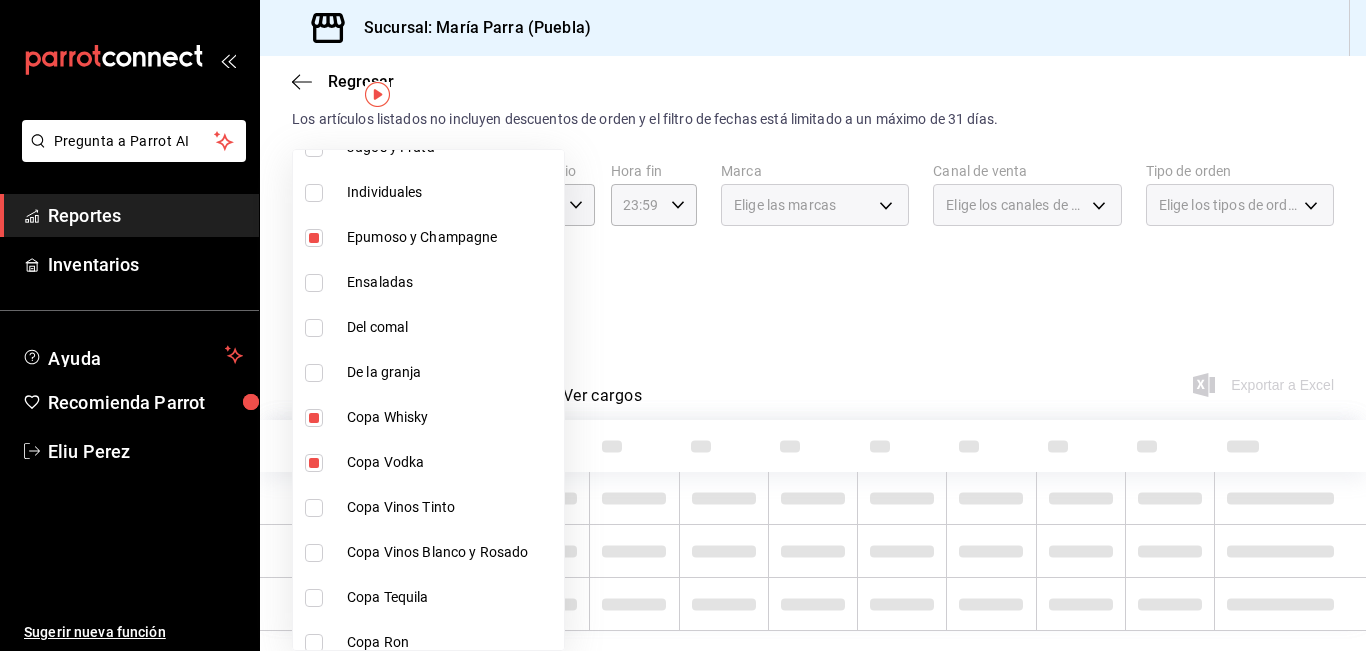 click on "Copa Vinos Tinto" at bounding box center [428, 507] 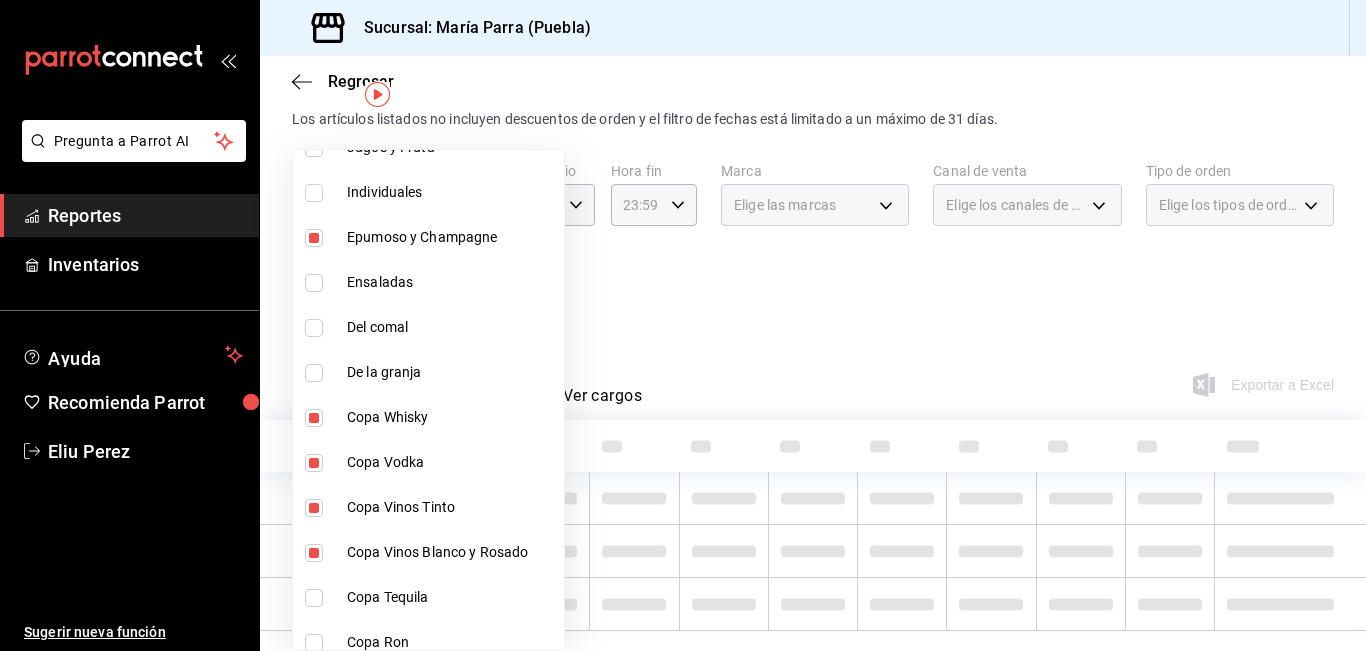 click on "Copa Ron" at bounding box center (428, 642) 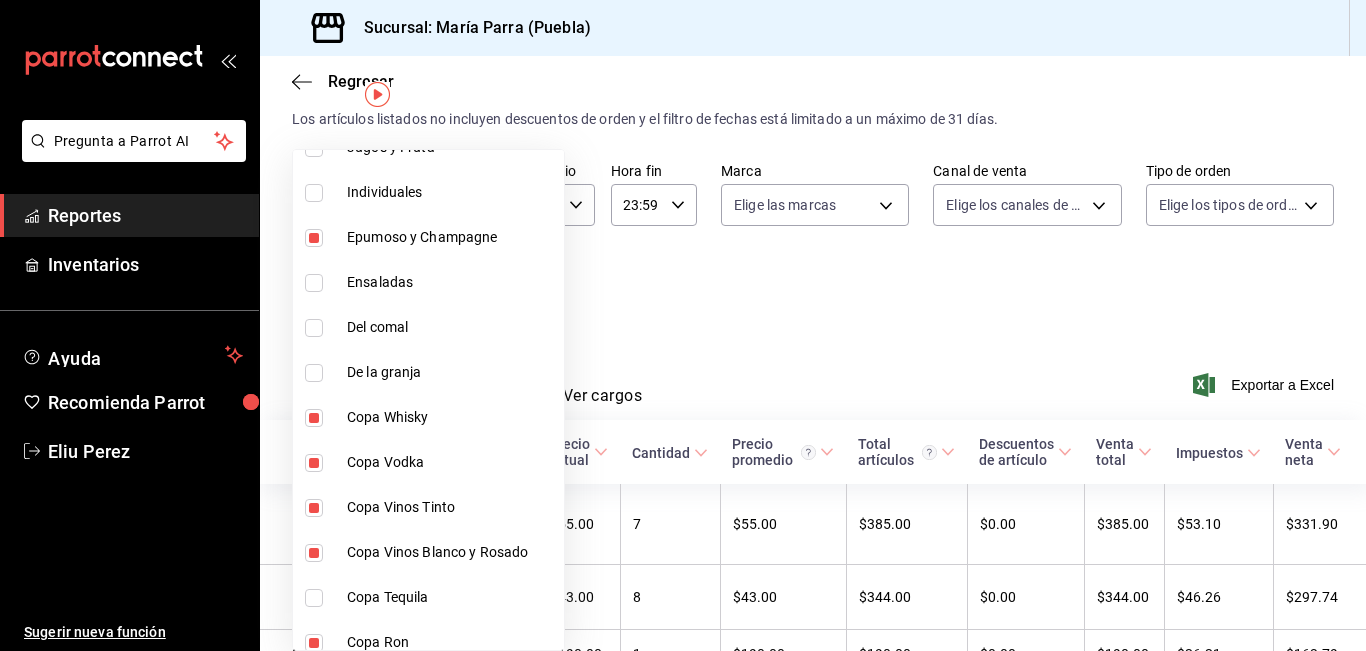 drag, startPoint x: 459, startPoint y: 599, endPoint x: 475, endPoint y: 583, distance: 22.627417 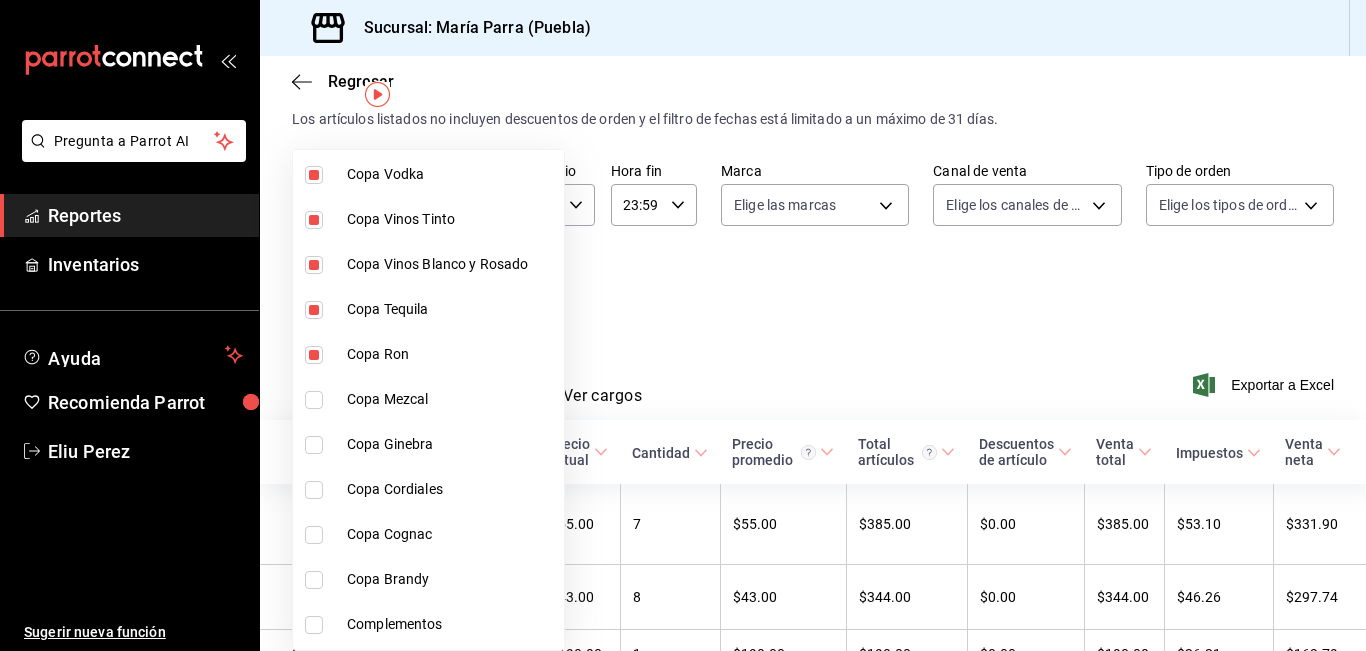 scroll, scrollTop: 2700, scrollLeft: 0, axis: vertical 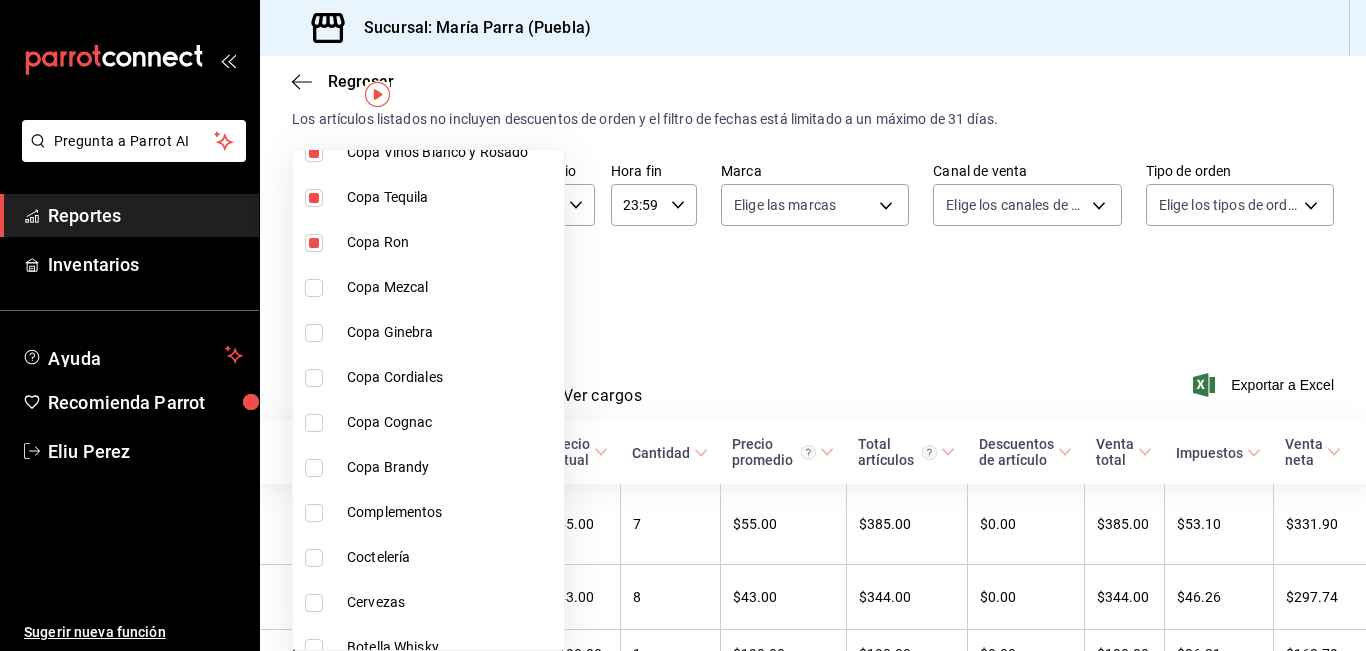 click on "Copa Mezcal" at bounding box center [428, 287] 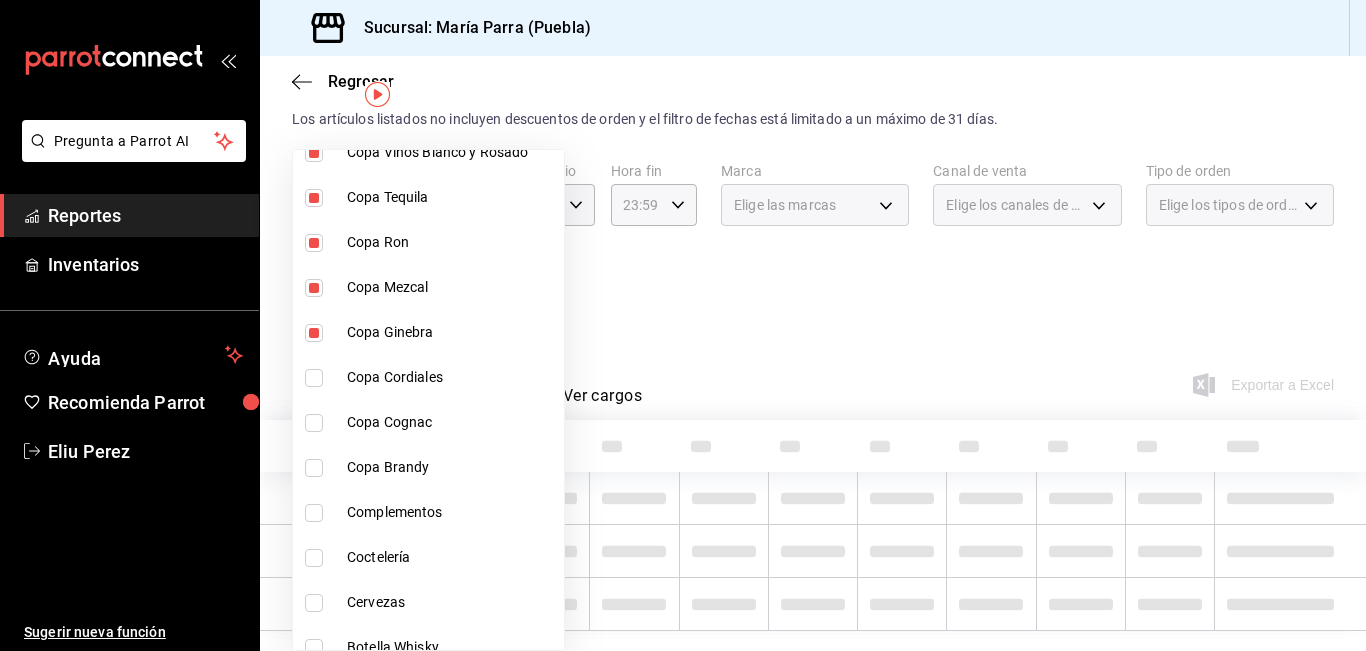 drag, startPoint x: 456, startPoint y: 363, endPoint x: 449, endPoint y: 426, distance: 63.387695 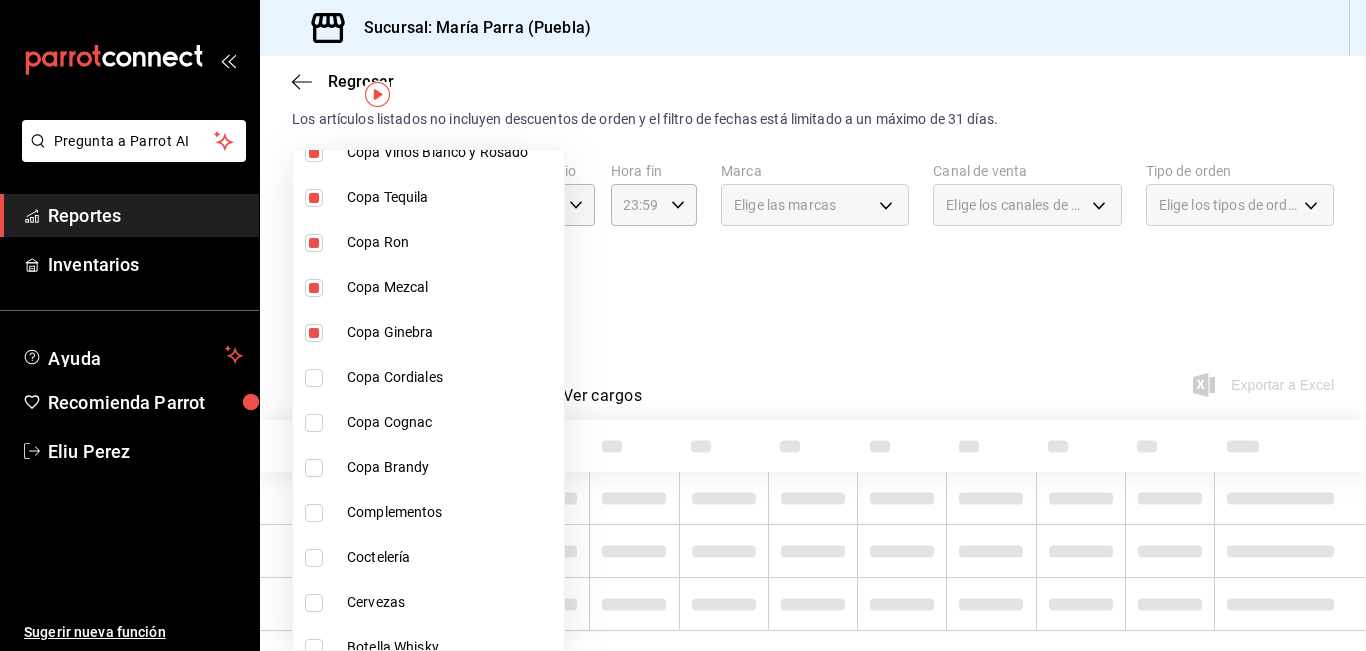 type on "[UUID],[UUID],[UUID],[UUID],[UUID],[UUID],[UUID],[UUID],[UUID],[UUID],[UUID],[UUID],[UUID]" 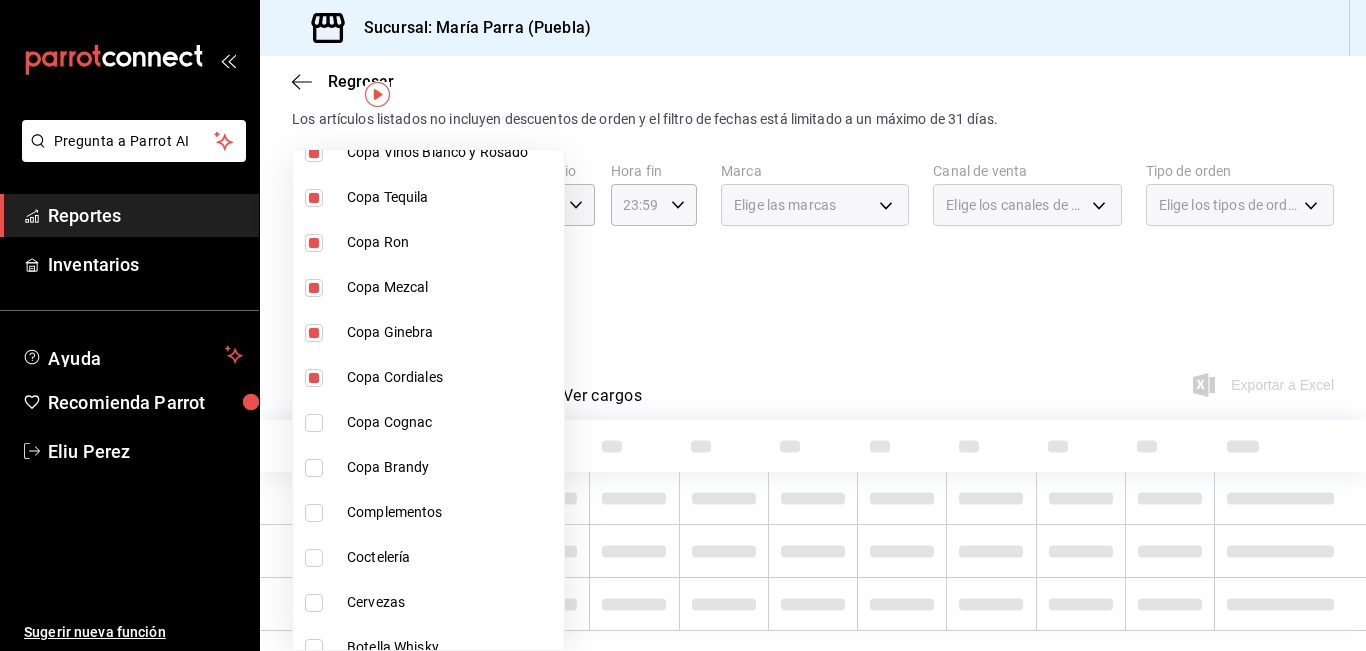 click on "Copa Cognac" at bounding box center (451, 422) 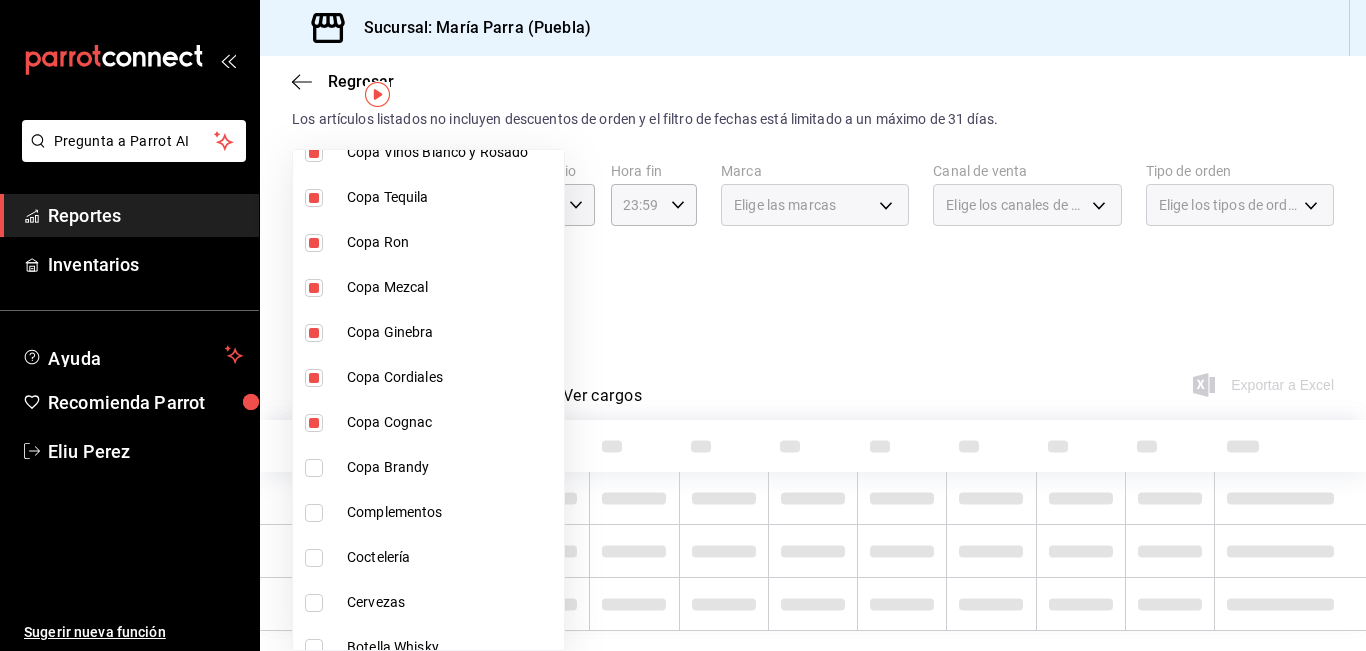 click on "Copa Brandy" at bounding box center [451, 467] 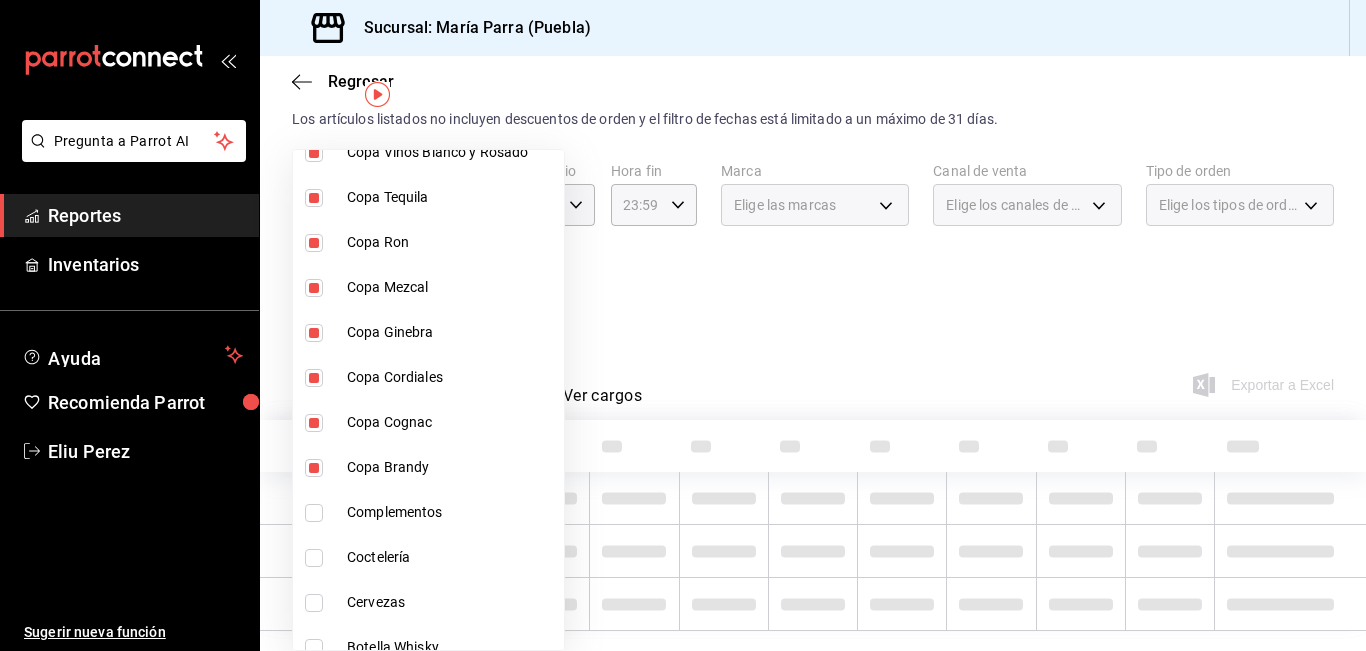 click on "Coctelería" at bounding box center (428, 557) 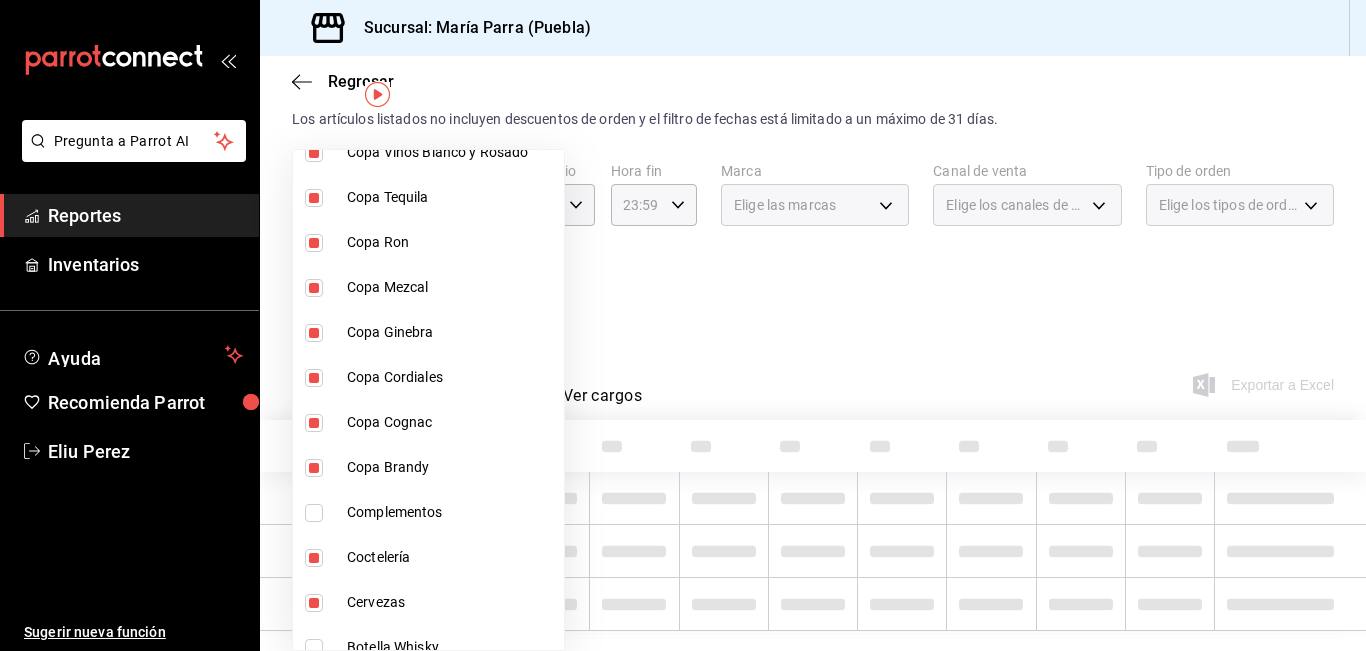 type on "9b554b3e-7c7b-4e55-9d5c-597ab0ee7770,896fe6f5-1a27-4ec1-a1dd-c6a444b2fcdc,0211dea7-b21b-445f-9094-81184aec1863,f2ea2aa3-e8be-44fc-bbc5-c45e08968c51,a30c718c-6420-4156-a77c-b9bf39284047,e0c03dec-303f-4806-afe3-8da2790bc2ec,ff787e47-82d4-41d0-92eb-f78512d3d1dc,8f7da4a9-3221-424e-ad11-caa18c469ca3,91bb7751-1da9-4319-a82b-29e806abca2d,b4fbefac-8fa7-4c3f-adbe-06360e9df051,6f7b0abe-963b-4496-b115-5ba60922d914,d47f2205-d431-43f2-a3bc-a281b27c1d1d,45aa93a8-2bf1-4390-bb02-01ba59998b68,aed39600-46c6-4ae8-a2c9-f2822713e40b,14fdb0af-7039-4d8b-af01-e5ec53a77bac,f26231c4-6894-4d25-94b0-4866c6b8656c,8f880953-751e-47e9-9c44-8c20e278afd3" 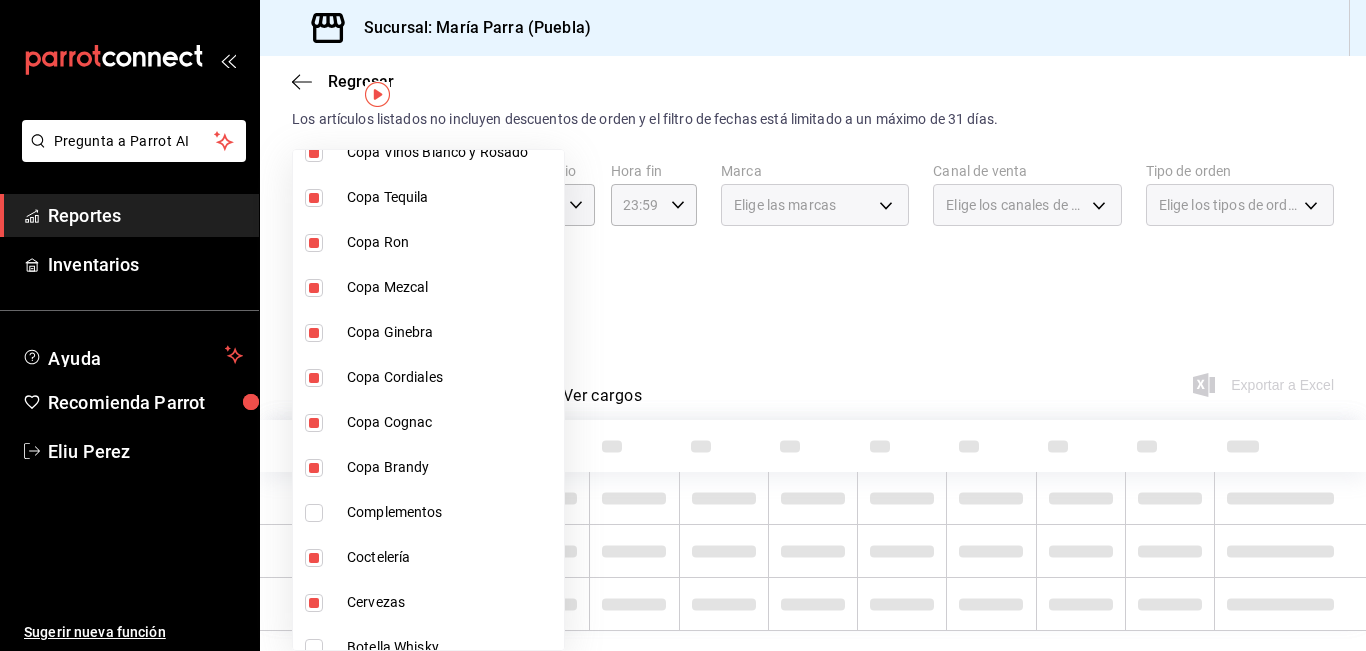 checkbox on "true" 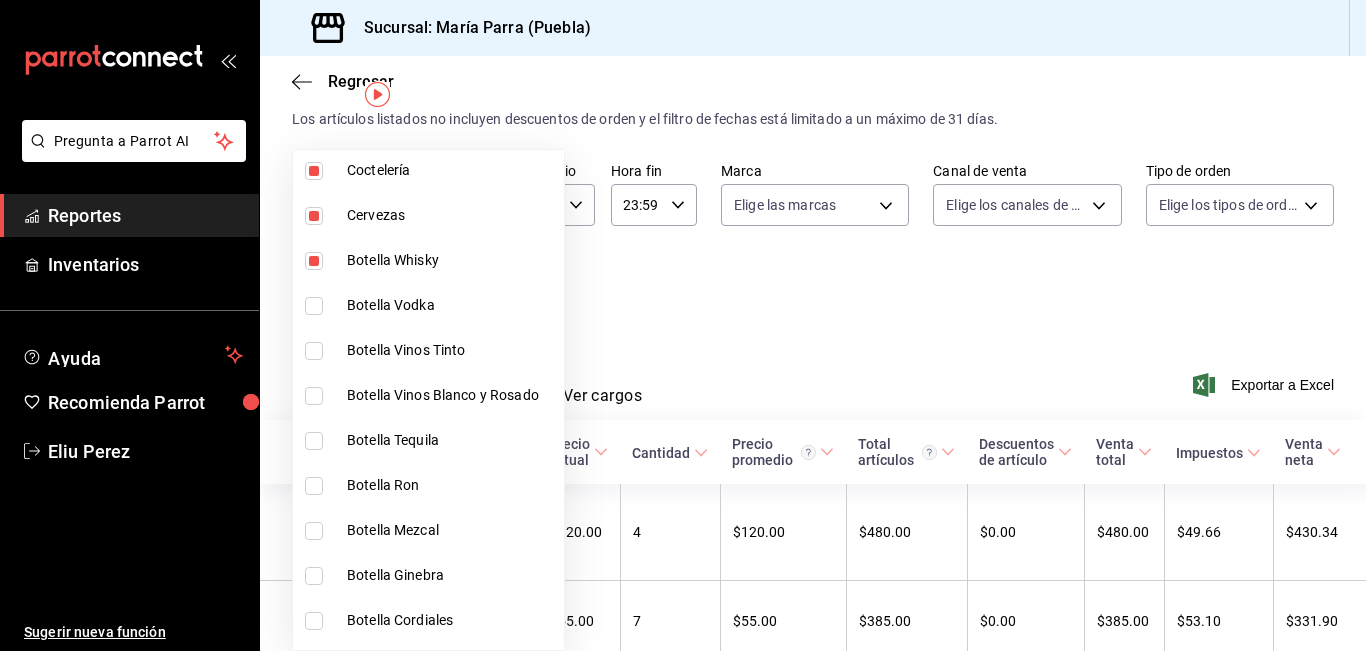 scroll, scrollTop: 3100, scrollLeft: 0, axis: vertical 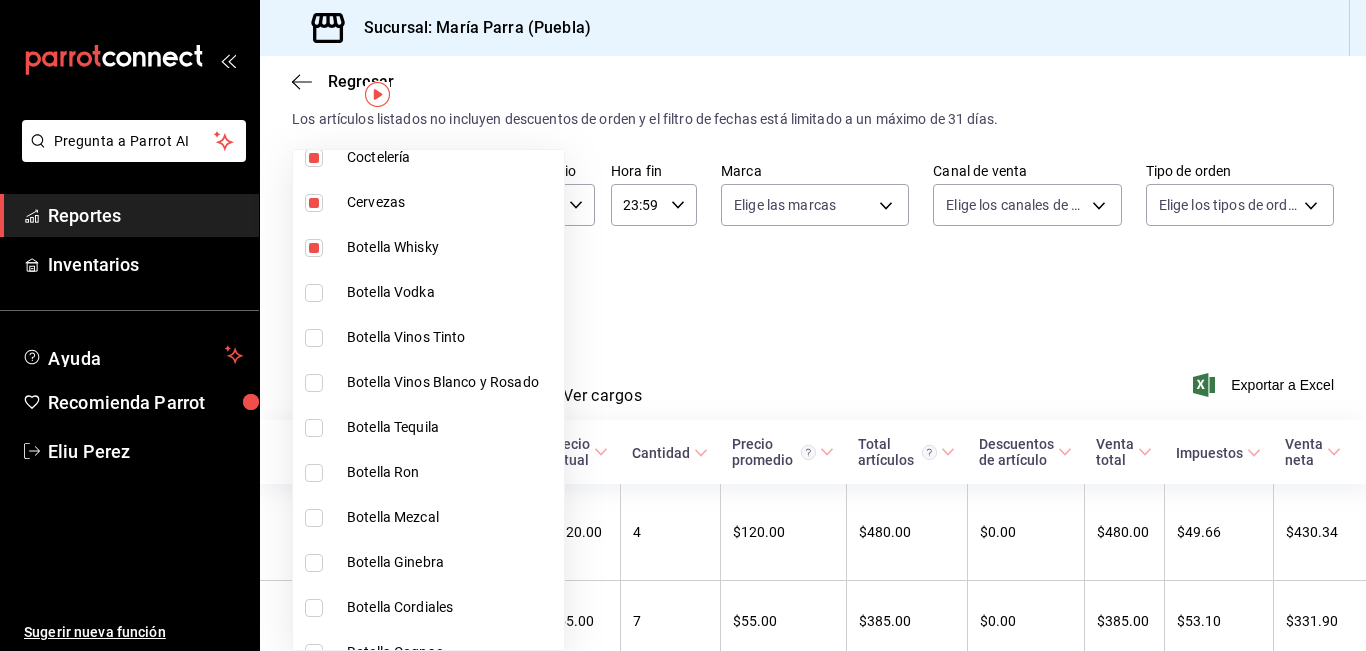click on "Botella Vodka" at bounding box center (451, 292) 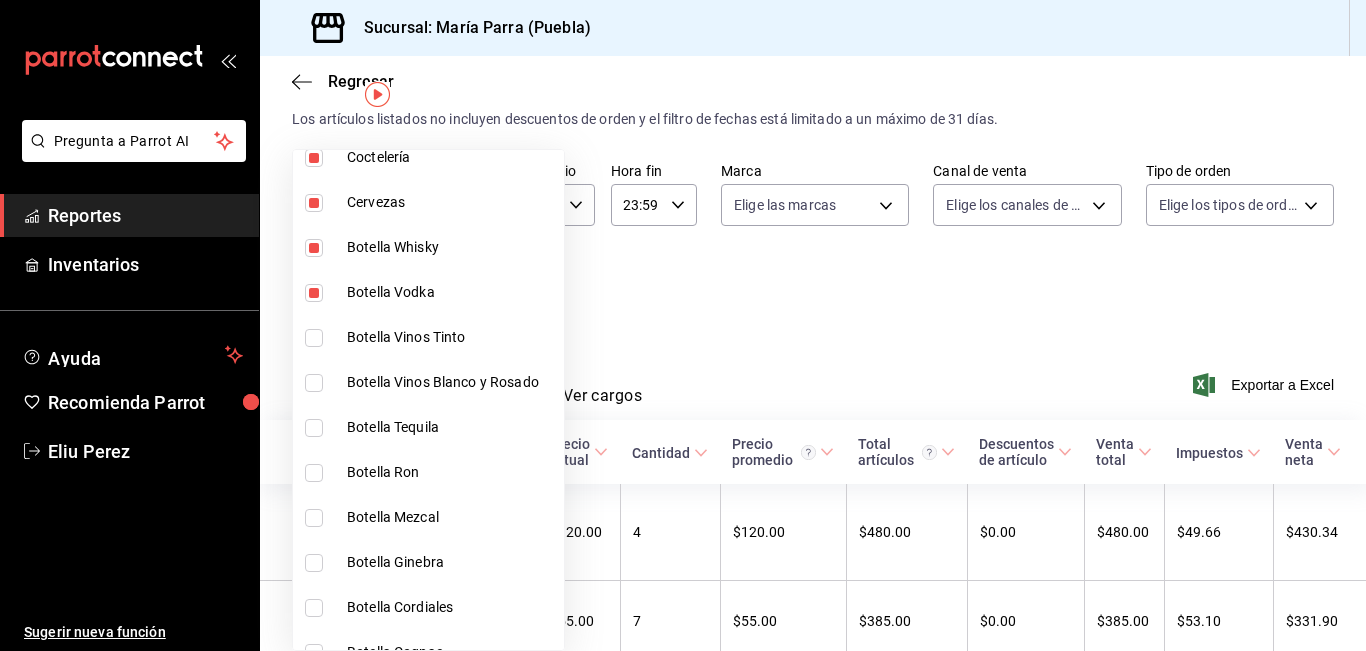 click on "Botella Vinos Tinto" at bounding box center [451, 337] 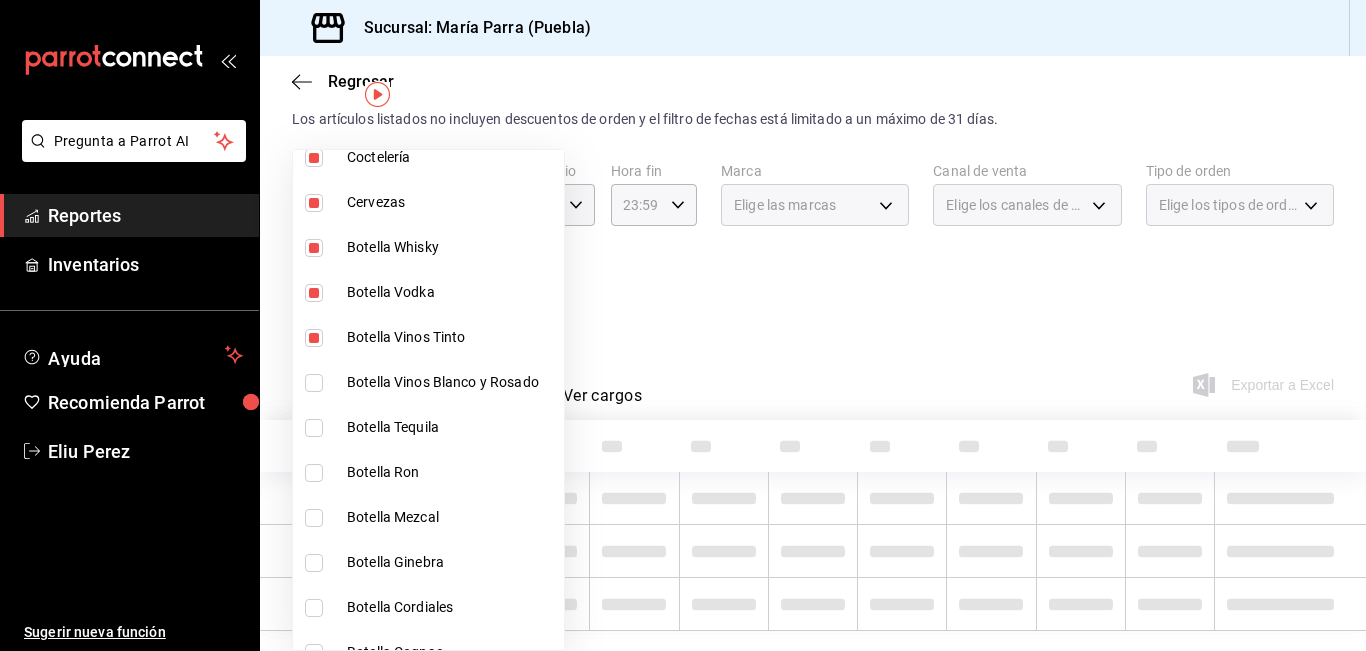 type on "[UUID],[UUID],[UUID],[UUID],[UUID],[UUID],[UUID],[UUID],[UUID],[UUID],[UUID],[UUID],[UUID],[UUID],[UUID],[UUID],[UUID],[UUID],[UUID],[UUID]" 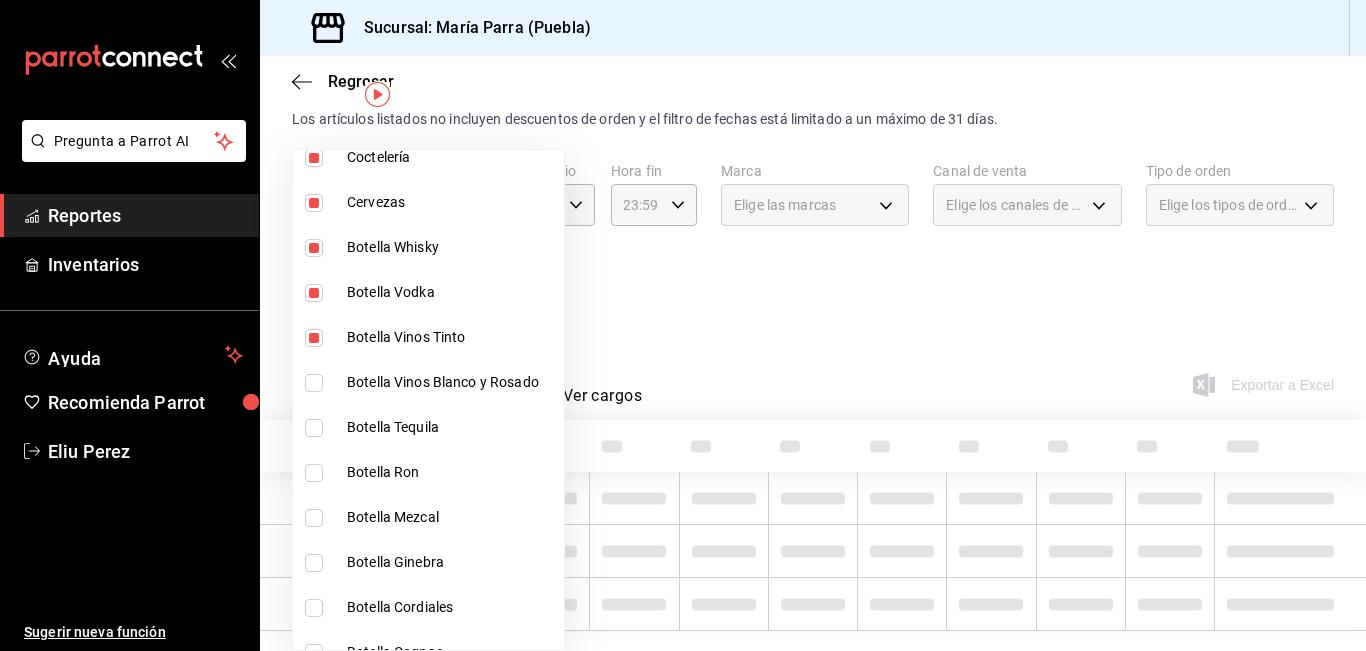 checkbox on "true" 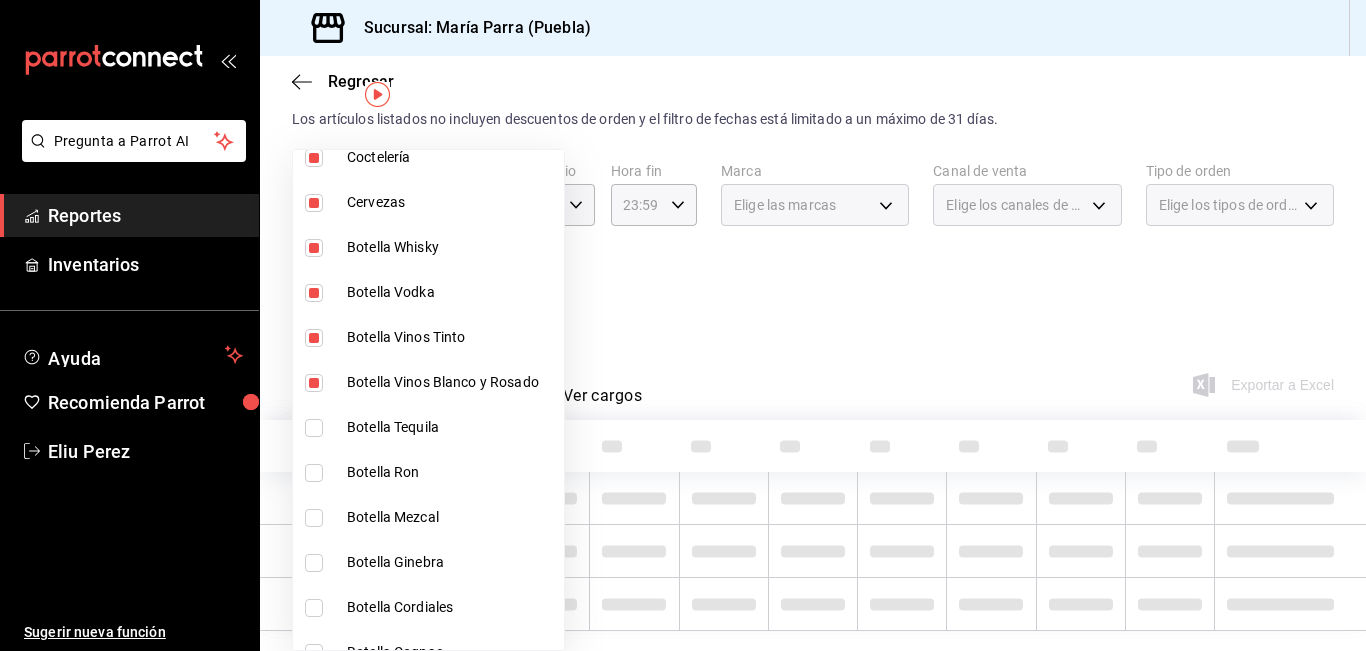 type on "9b554b3e-7c7b-4e55-9d5c-597ab0ee7770,896fe6f5-1a27-4ec1-a1dd-c6a444b2fcdc,0211dea7-b21b-445f-9094-81184aec1863,f2ea2aa3-e8be-44fc-bbc5-c45e08968c51,a30c718c-6420-4156-a77c-b9bf39284047,e0c03dec-303f-4806-afe3-8da2790bc2ec,ff787e47-82d4-41d0-92eb-f78512d3d1dc,8f7da4a9-3221-424e-ad11-caa18c469ca3,91bb7751-1da9-4319-a82b-29e806abca2d,b4fbefac-8fa7-4c3f-adbe-06360e9df051,6f7b0abe-963b-4496-b115-5ba60922d914,d47f2205-d431-43f2-a3bc-a281b27c1d1d,45aa93a8-2bf1-4390-bb02-01ba59998b68,aed39600-46c6-4ae8-a2c9-f2822713e40b,14fdb0af-7039-4d8b-af01-e5ec53a77bac,f26231c4-6894-4d25-94b0-4866c6b8656c,8f880953-751e-47e9-9c44-8c20e278afd3,874e947d-0a2f-481f-86ff-aea5b78c4e34,da5a9601-953f-4977-a1e1-d530856f477b,dc9235b6-2811-4b09-8c0c-971f8cd71ff0,31393535-3d9f-4296-885b-20b05ba1fe39" 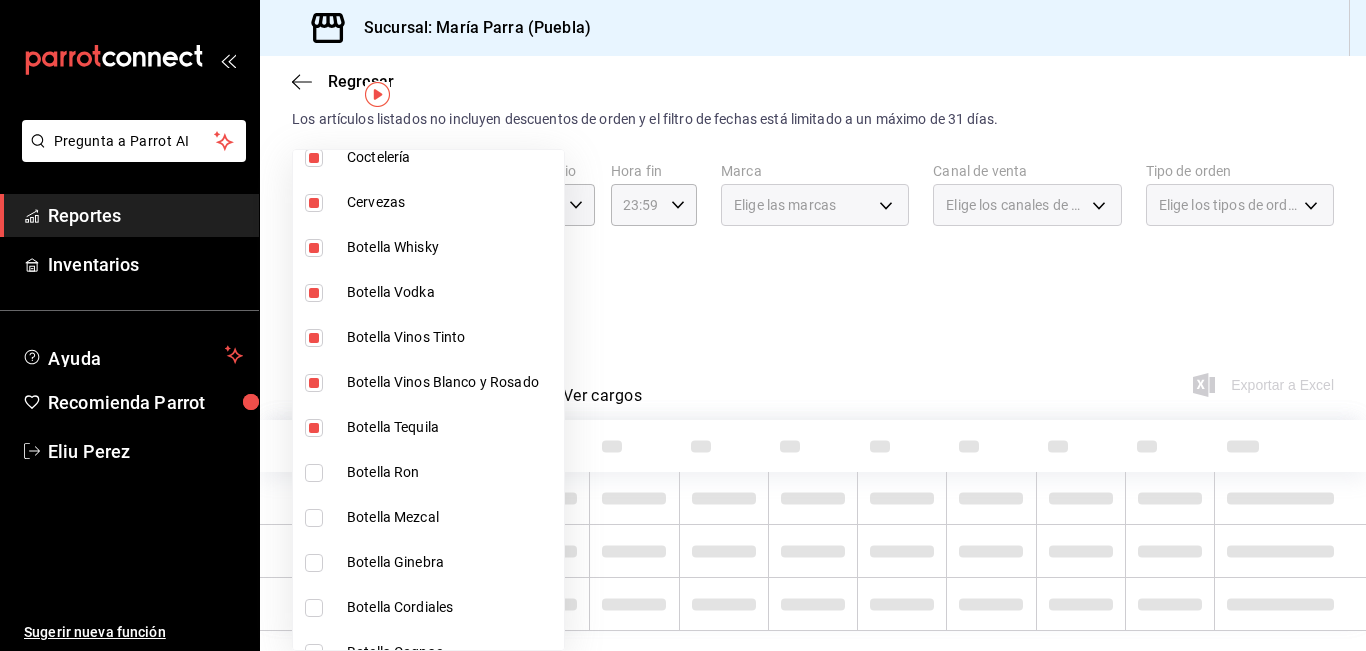 drag, startPoint x: 427, startPoint y: 453, endPoint x: 398, endPoint y: 563, distance: 113.758514 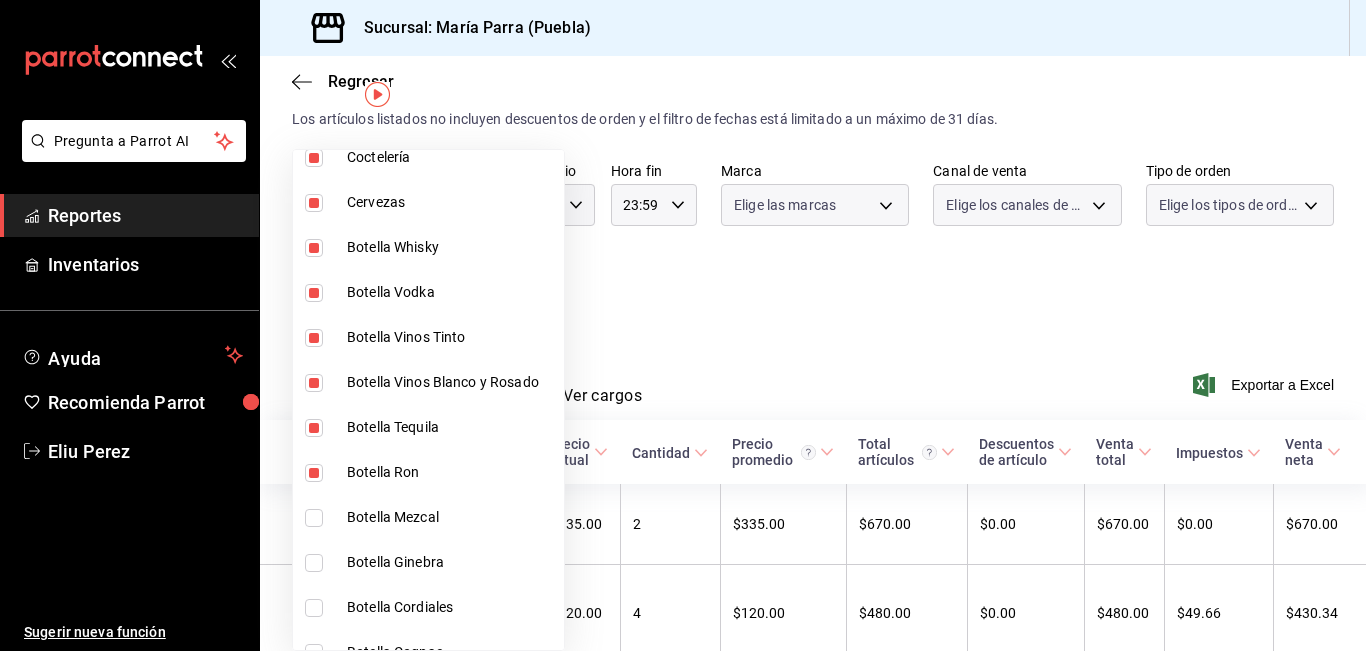 type on "9b554b3e-7c7b-4e55-9d5c-597ab0ee7770,896fe6f5-1a27-4ec1-a1dd-c6a444b2fcdc,0211dea7-b21b-445f-9094-81184aec1863,f2ea2aa3-e8be-44fc-bbc5-c45e08968c51,a30c718c-6420-4156-a77c-b9bf39284047,e0c03dec-303f-4806-afe3-8da2790bc2ec,ff787e47-82d4-41d0-92eb-f78512d3d1dc,8f7da4a9-3221-424e-ad11-caa18c469ca3,91bb7751-1da9-4319-a82b-29e806abca2d,b4fbefac-8fa7-4c3f-adbe-06360e9df051,6f7b0abe-963b-4496-b115-5ba60922d914,d47f2205-d431-43f2-a3bc-a281b27c1d1d,45aa93a8-2bf1-4390-bb02-01ba59998b68,aed39600-46c6-4ae8-a2c9-f2822713e40b,14fdb0af-7039-4d8b-af01-e5ec53a77bac,f26231c4-6894-4d25-94b0-4866c6b8656c,8f880953-751e-47e9-9c44-8c20e278afd3,874e947d-0a2f-481f-86ff-aea5b78c4e34,da5a9601-953f-4977-a1e1-d530856f477b,dc9235b6-2811-4b09-8c0c-971f8cd71ff0,31393535-3d9f-4296-885b-20b05ba1fe39,50227b9c-9b33-433e-b4cc-882850877fa2,a6a266e4-8826-4ad5-8221-18bd6ee40128" 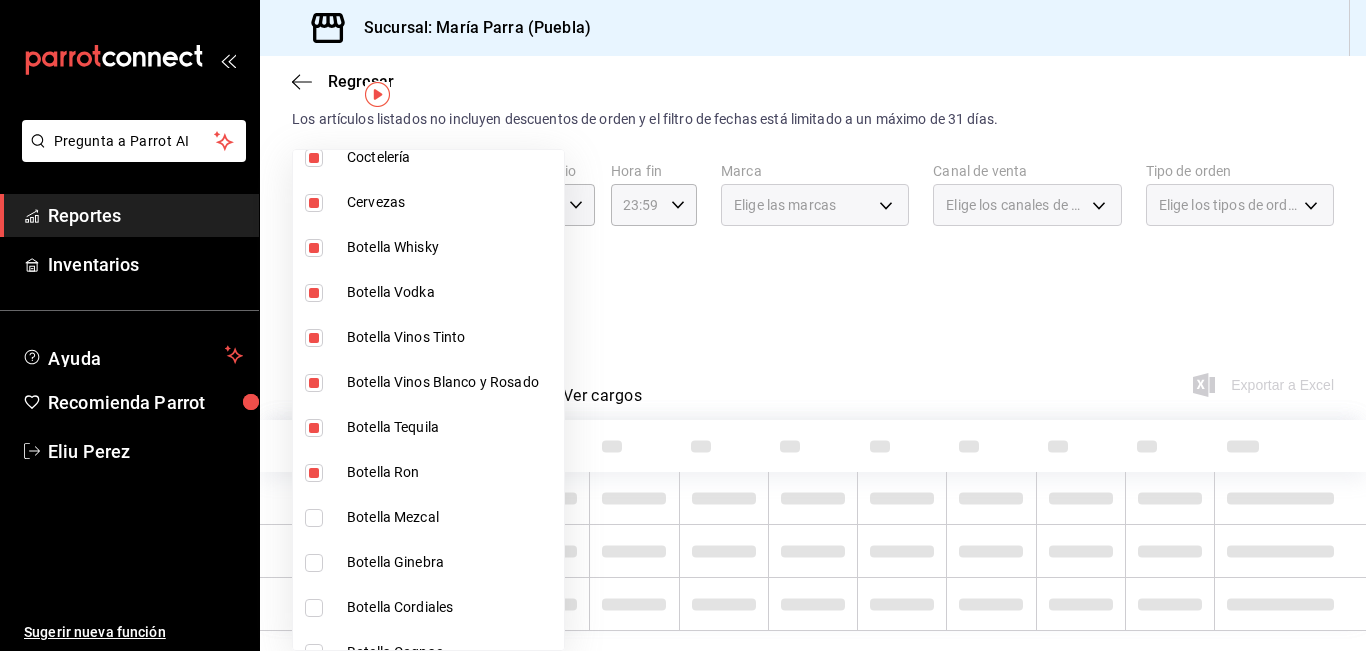 click on "Botella Mezcal" at bounding box center [451, 517] 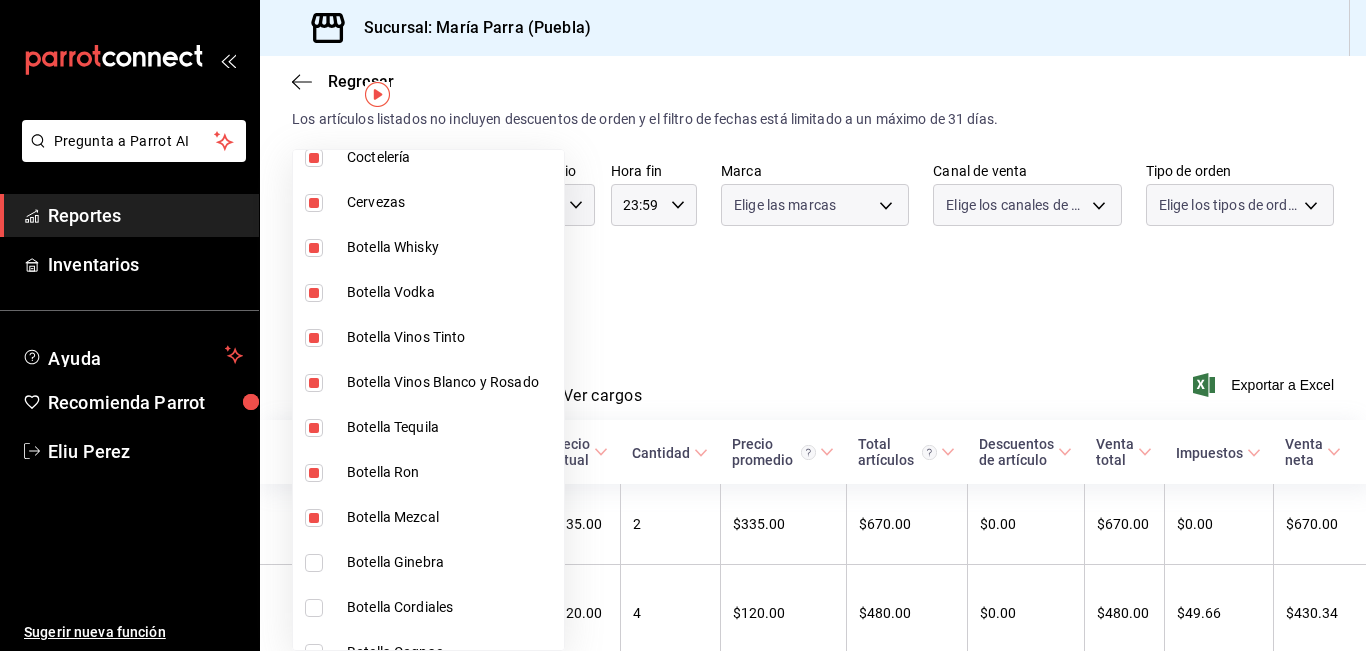 type on "9b554b3e-7c7b-4e55-9d5c-597ab0ee7770,896fe6f5-1a27-4ec1-a1dd-c6a444b2fcdc,0211dea7-b21b-445f-9094-81184aec1863,f2ea2aa3-e8be-44fc-bbc5-c45e08968c51,a30c718c-6420-4156-a77c-b9bf39284047,e0c03dec-303f-4806-afe3-8da2790bc2ec,ff787e47-82d4-41d0-92eb-f78512d3d1dc,8f7da4a9-3221-424e-ad11-caa18c469ca3,91bb7751-1da9-4319-a82b-29e806abca2d,b4fbefac-8fa7-4c3f-adbe-06360e9df051,6f7b0abe-963b-4496-b115-5ba60922d914,d47f2205-d431-43f2-a3bc-a281b27c1d1d,45aa93a8-2bf1-4390-bb02-01ba59998b68,aed39600-46c6-4ae8-a2c9-f2822713e40b,14fdb0af-7039-4d8b-af01-e5ec53a77bac,f26231c4-6894-4d25-94b0-4866c6b8656c,8f880953-751e-47e9-9c44-8c20e278afd3,874e947d-0a2f-481f-86ff-aea5b78c4e34,da5a9601-953f-4977-a1e1-d530856f477b,dc9235b6-2811-4b09-8c0c-971f8cd71ff0,31393535-3d9f-4296-885b-20b05ba1fe39,50227b9c-9b33-433e-b4cc-882850877fa2,a6a266e4-8826-4ad5-8221-18bd6ee40128,89a72e79-2072-4479-8008-4ef853a604d2" 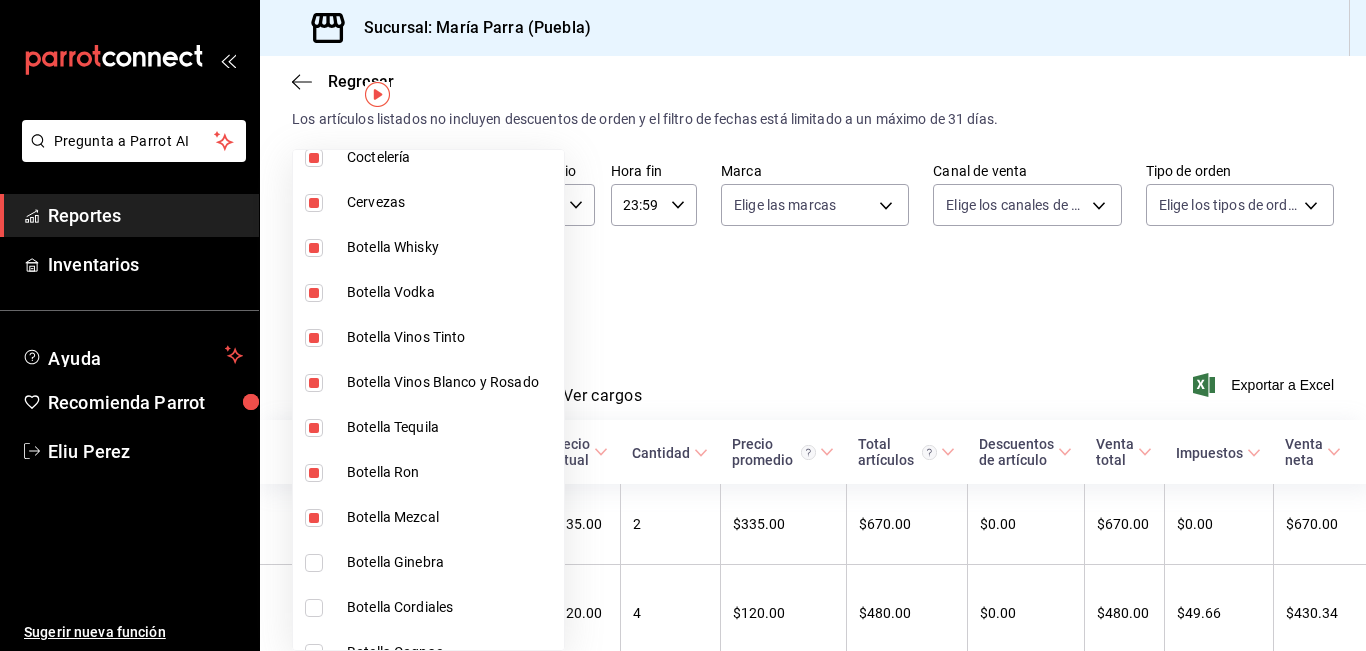 click on "Botella Ginebra" at bounding box center [428, 562] 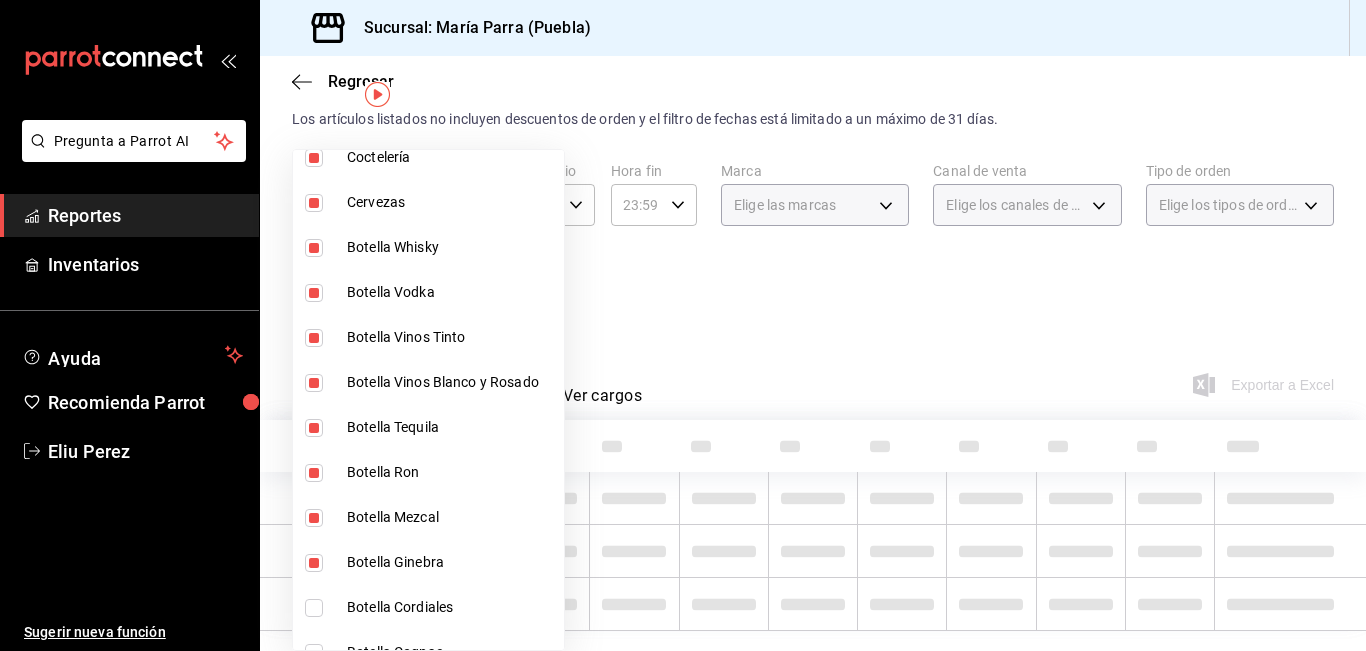 type on "9b554b3e-7c7b-4e55-9d5c-597ab0ee7770,896fe6f5-1a27-4ec1-a1dd-c6a444b2fcdc,0211dea7-b21b-445f-9094-81184aec1863,f2ea2aa3-e8be-44fc-bbc5-c45e08968c51,a30c718c-6420-4156-a77c-b9bf39284047,e0c03dec-303f-4806-afe3-8da2790bc2ec,ff787e47-82d4-41d0-92eb-f78512d3d1dc,8f7da4a9-3221-424e-ad11-caa18c469ca3,91bb7751-1da9-4319-a82b-29e806abca2d,b4fbefac-8fa7-4c3f-adbe-06360e9df051,6f7b0abe-963b-4496-b115-5ba60922d914,d47f2205-d431-43f2-a3bc-a281b27c1d1d,45aa93a8-2bf1-4390-bb02-01ba59998b68,aed39600-46c6-4ae8-a2c9-f2822713e40b,14fdb0af-7039-4d8b-af01-e5ec53a77bac,f26231c4-6894-4d25-94b0-4866c6b8656c,8f880953-751e-47e9-9c44-8c20e278afd3,874e947d-0a2f-481f-86ff-aea5b78c4e34,da5a9601-953f-4977-a1e1-d530856f477b,dc9235b6-2811-4b09-8c0c-971f8cd71ff0,31393535-3d9f-4296-885b-20b05ba1fe39,50227b9c-9b33-433e-b4cc-882850877fa2,a6a266e4-8826-4ad5-8221-18bd6ee40128,89a72e79-2072-4479-8008-4ef853a604d2,7a6acecc-3b31-4aa1-997c-180efedd3e14" 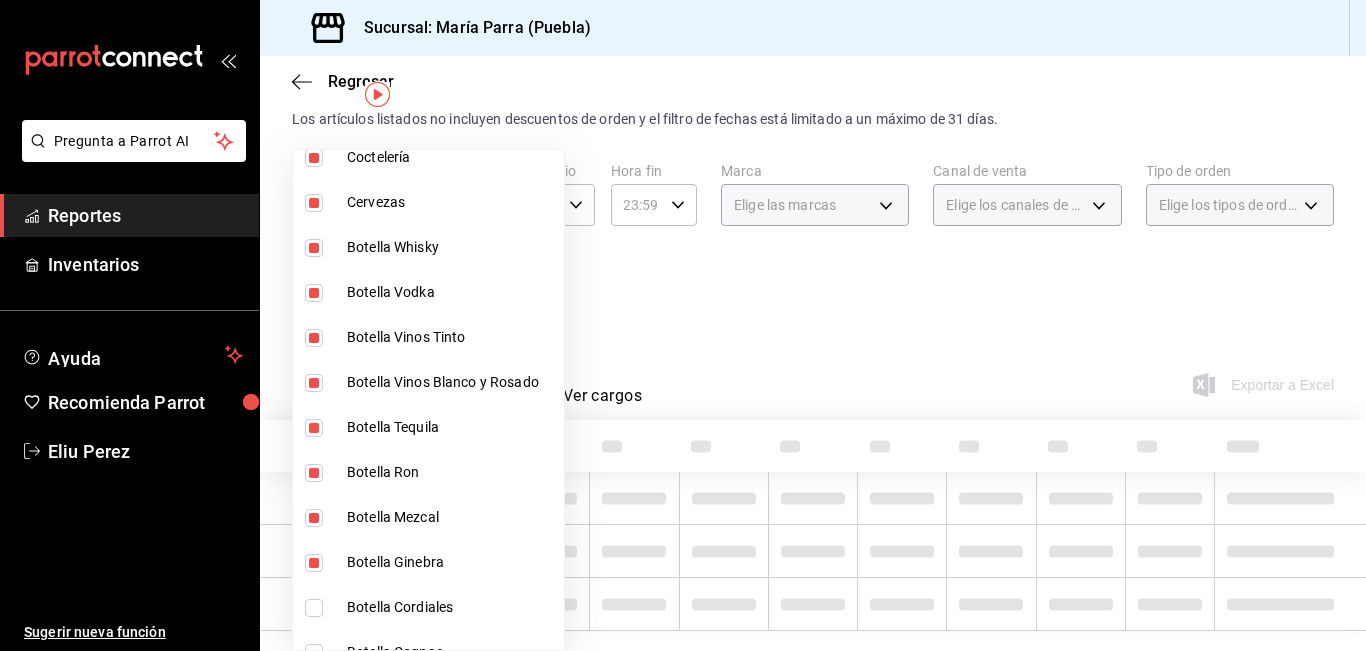 checkbox on "true" 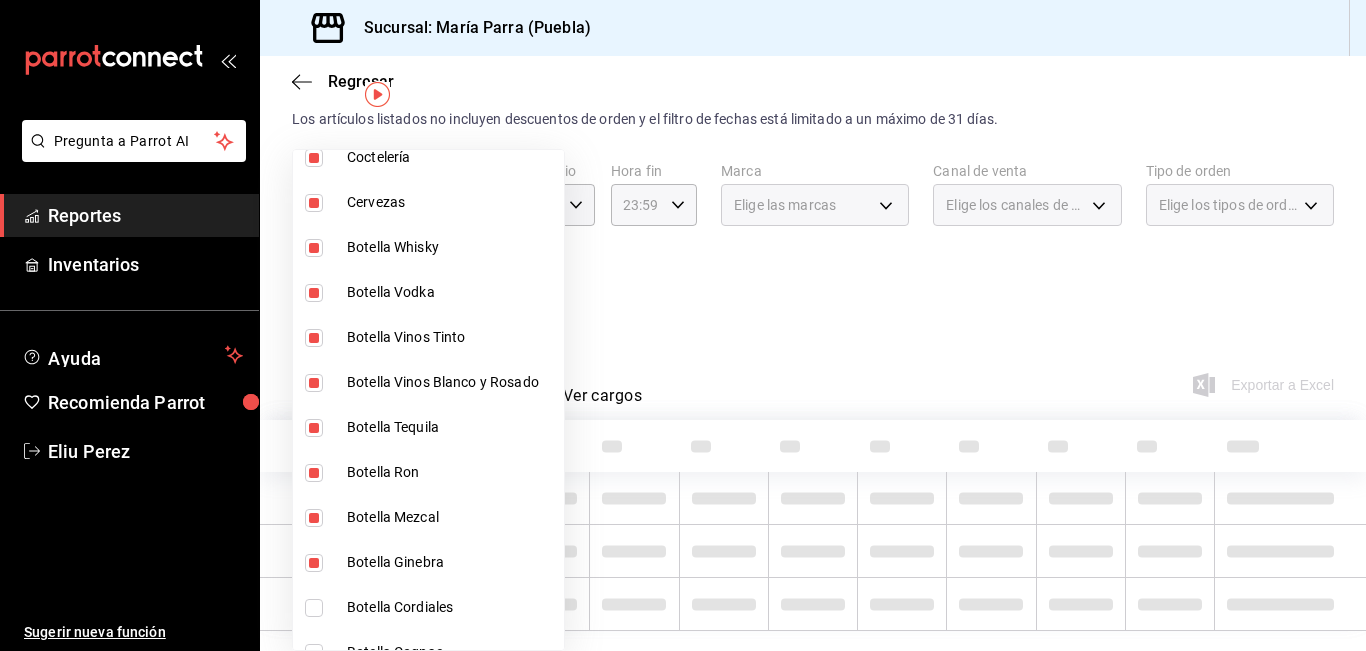 click on "Botella Cordiales" at bounding box center (428, 607) 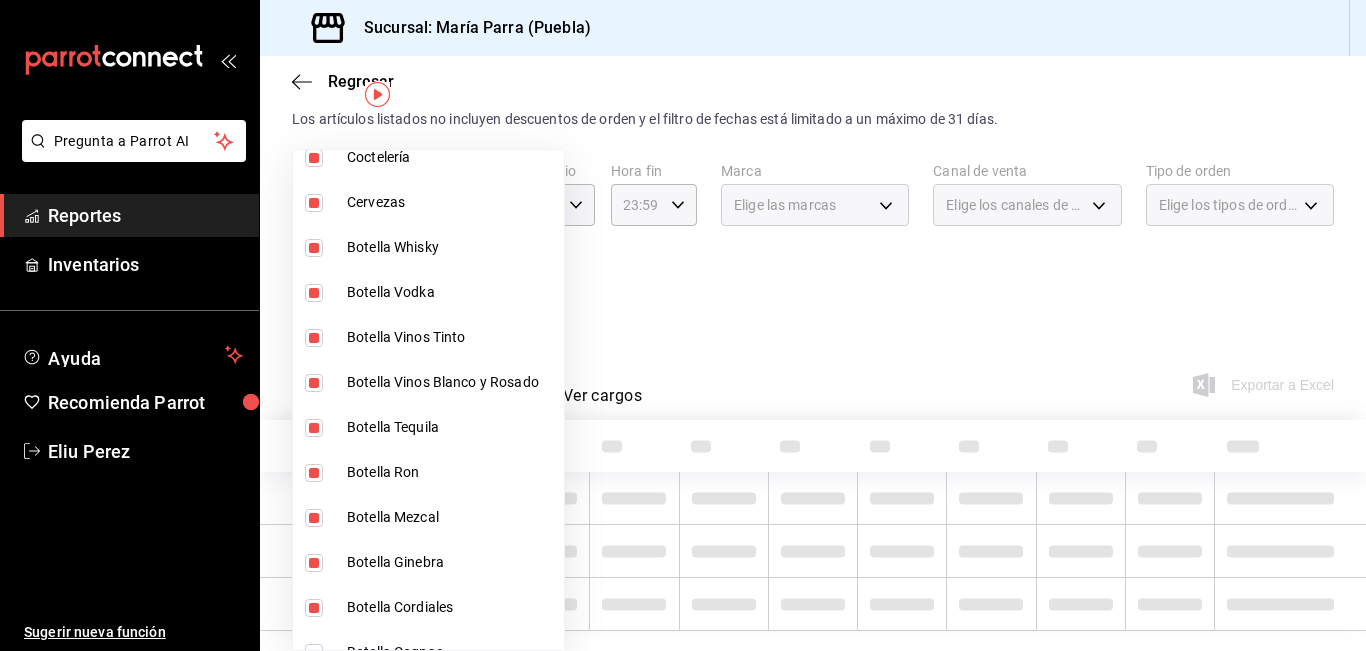type on "9b554b3e-7c7b-4e55-9d5c-597ab0ee7770,896fe6f5-1a27-4ec1-a1dd-c6a444b2fcdc,0211dea7-b21b-445f-9094-81184aec1863,f2ea2aa3-e8be-44fc-bbc5-c45e08968c51,a30c718c-6420-4156-a77c-b9bf39284047,e0c03dec-303f-4806-afe3-8da2790bc2ec,ff787e47-82d4-41d0-92eb-f78512d3d1dc,8f7da4a9-3221-424e-ad11-caa18c469ca3,91bb7751-1da9-4319-a82b-29e806abca2d,b4fbefac-8fa7-4c3f-adbe-06360e9df051,6f7b0abe-963b-4496-b115-5ba60922d914,d47f2205-d431-43f2-a3bc-a281b27c1d1d,45aa93a8-2bf1-4390-bb02-01ba59998b68,aed39600-46c6-4ae8-a2c9-f2822713e40b,14fdb0af-7039-4d8b-af01-e5ec53a77bac,f26231c4-6894-4d25-94b0-4866c6b8656c,8f880953-751e-47e9-9c44-8c20e278afd3,874e947d-0a2f-481f-86ff-aea5b78c4e34,da5a9601-953f-4977-a1e1-d530856f477b,dc9235b6-2811-4b09-8c0c-971f8cd71ff0,31393535-3d9f-4296-885b-20b05ba1fe39,50227b9c-9b33-433e-b4cc-882850877fa2,a6a266e4-8826-4ad5-8221-18bd6ee40128,89a72e79-2072-4479-8008-4ef853a604d2,7a6acecc-3b31-4aa1-997c-180efedd3e14,9f8b2860-e77d-49de-829d-b51f38e541b5" 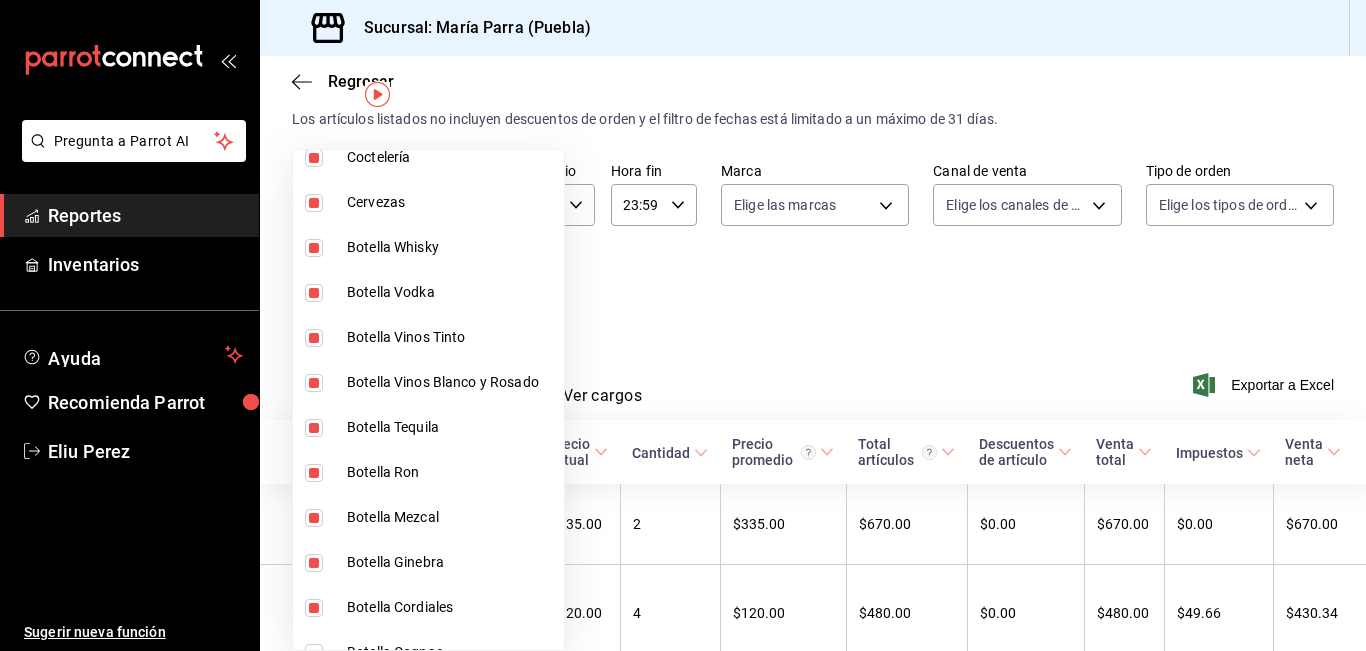 scroll, scrollTop: 3170, scrollLeft: 0, axis: vertical 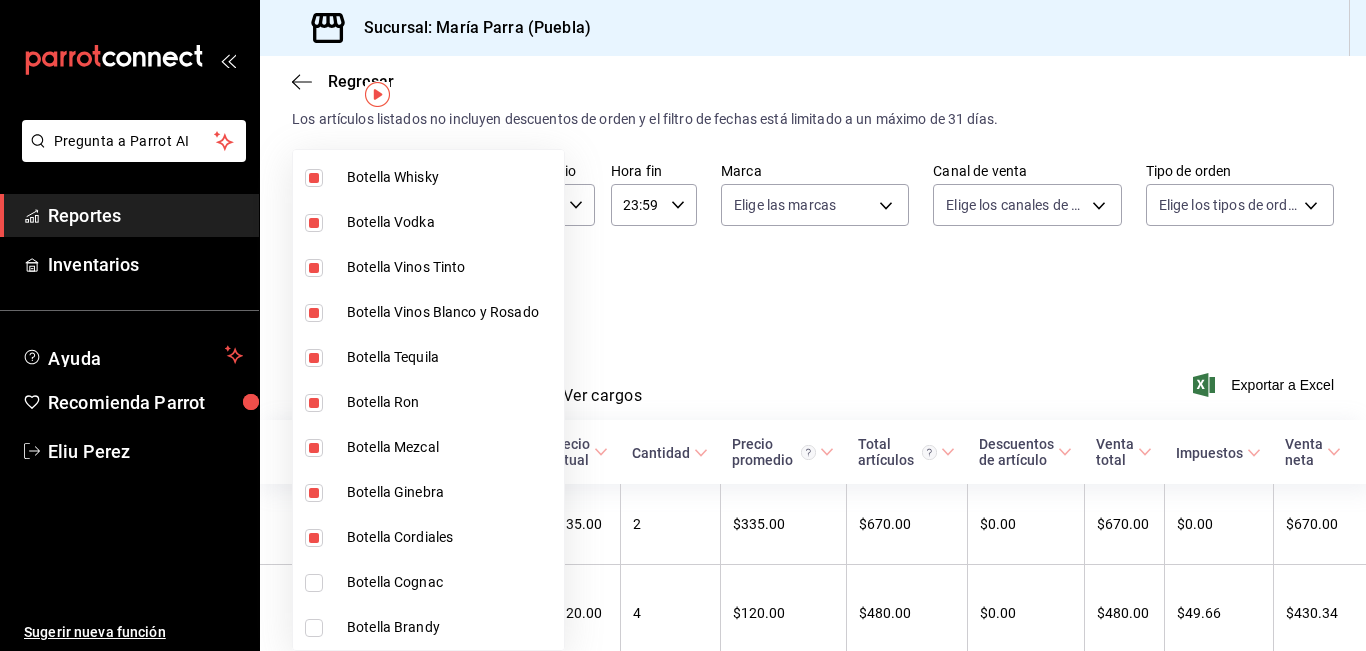 click on "Botella Cognac" at bounding box center [451, 582] 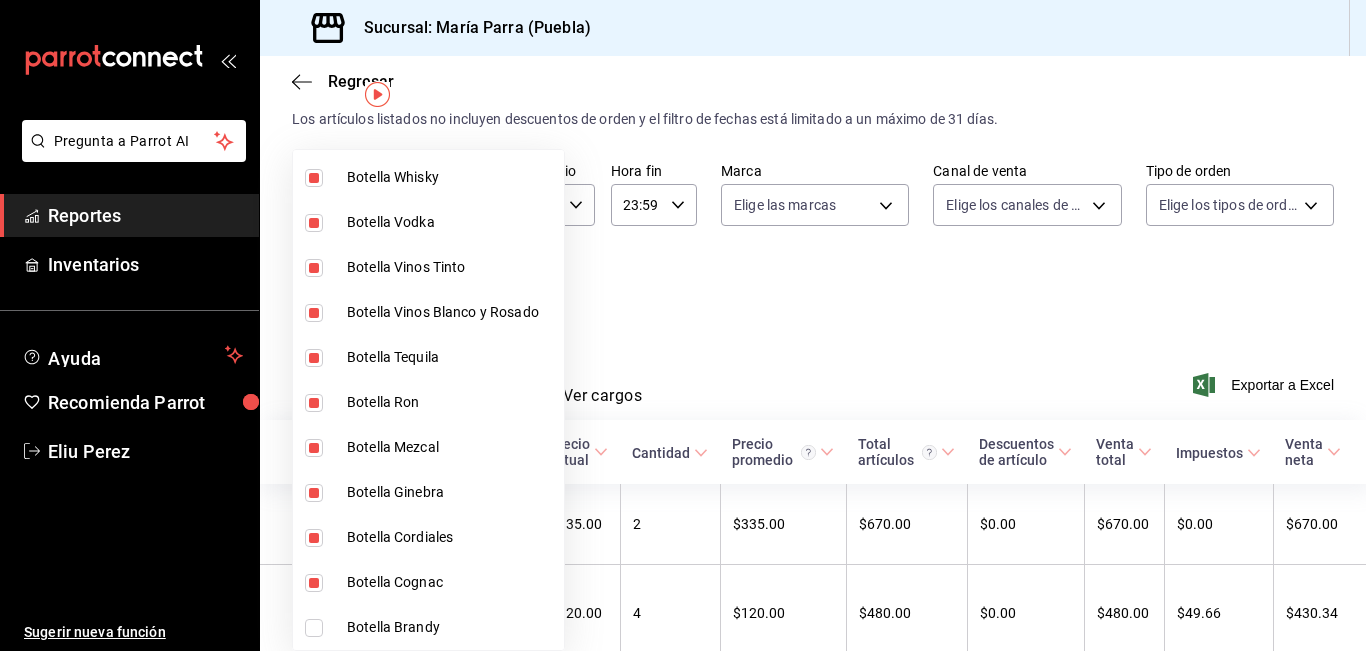 click on "Botella Brandy" at bounding box center [428, 627] 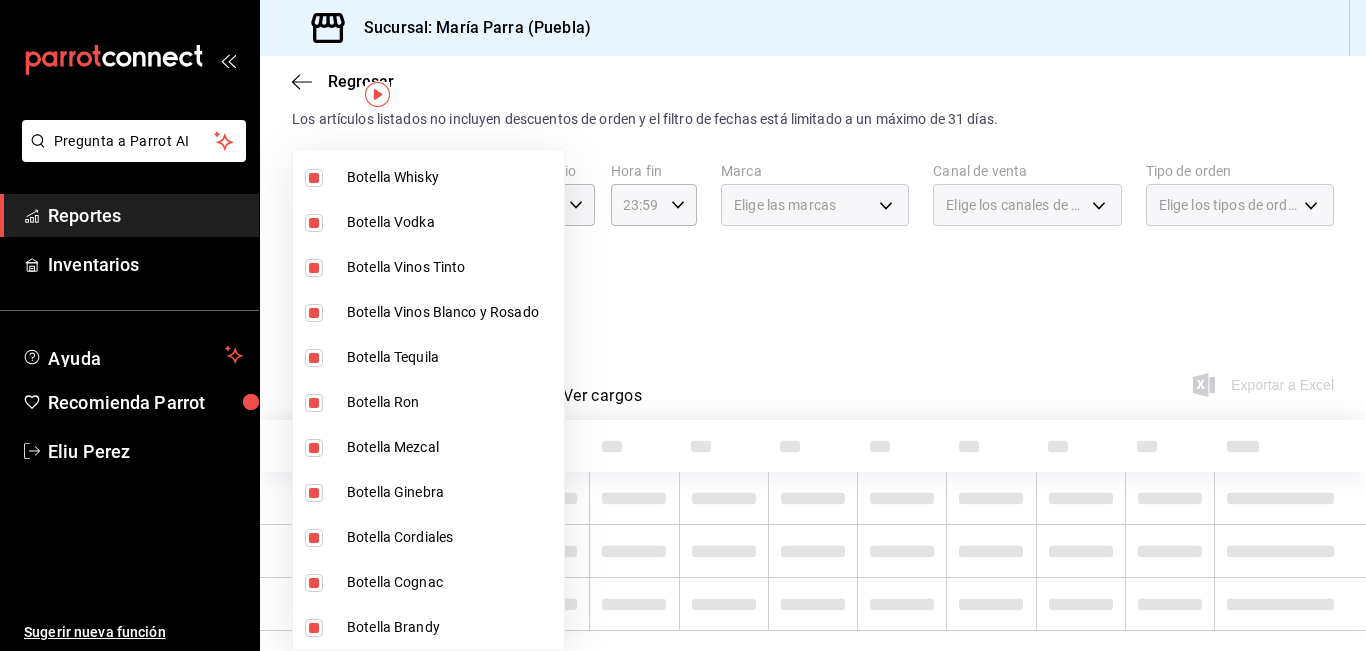 click at bounding box center [683, 325] 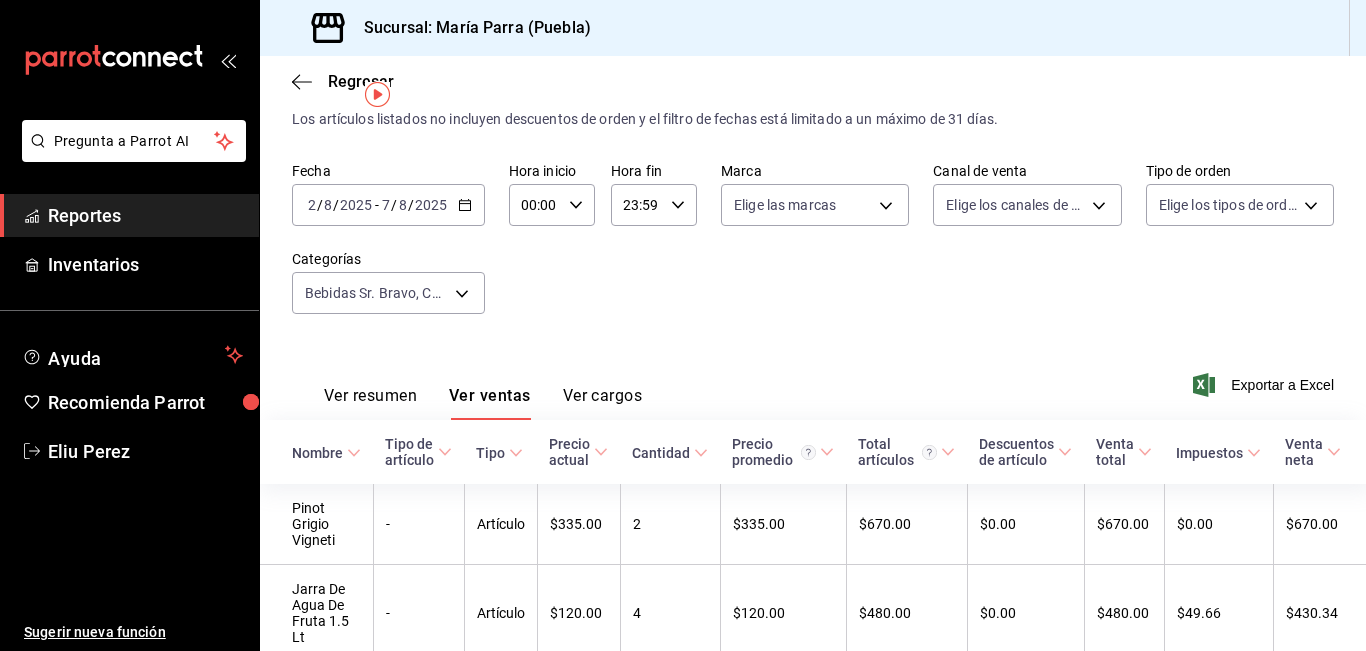 click 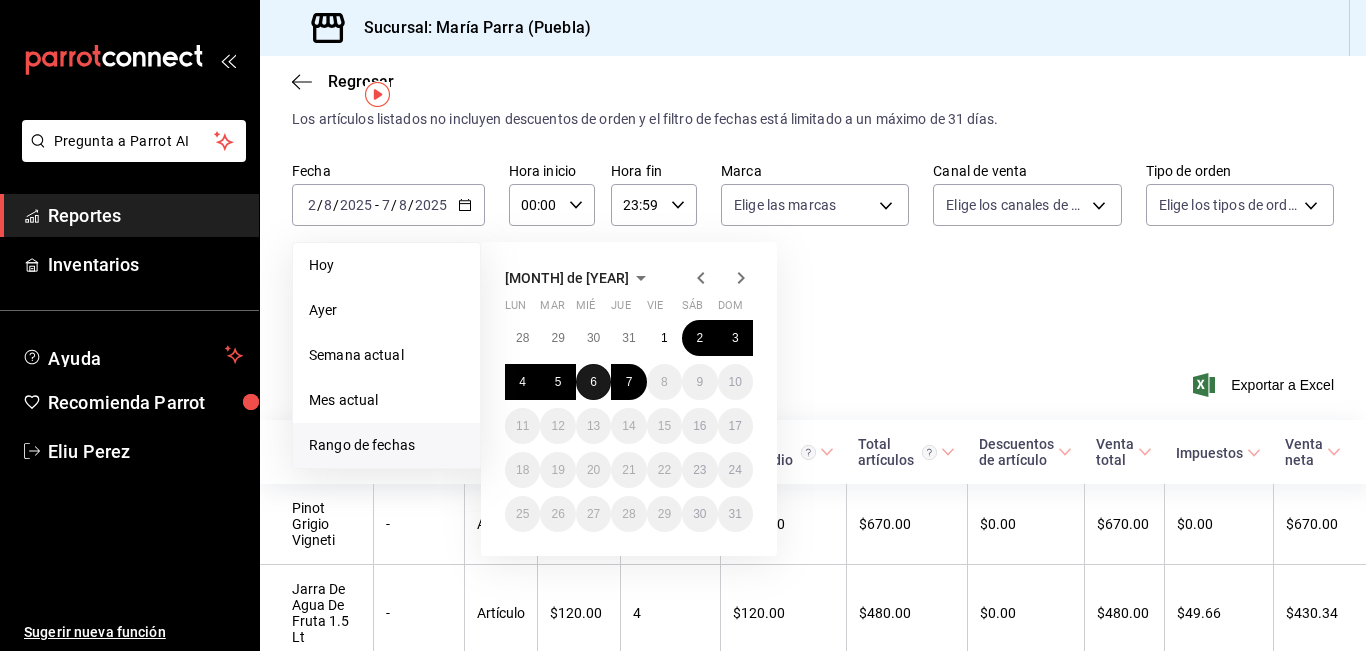 click on "6" at bounding box center [593, 382] 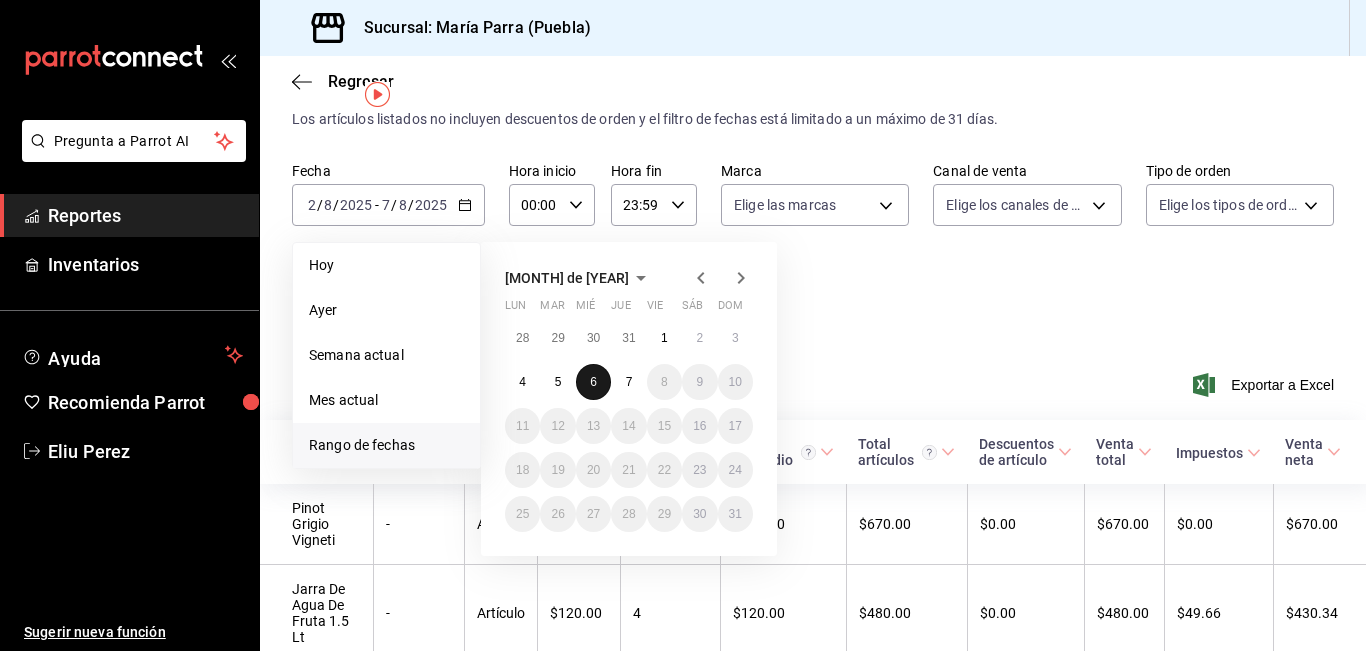 click on "6" at bounding box center (593, 382) 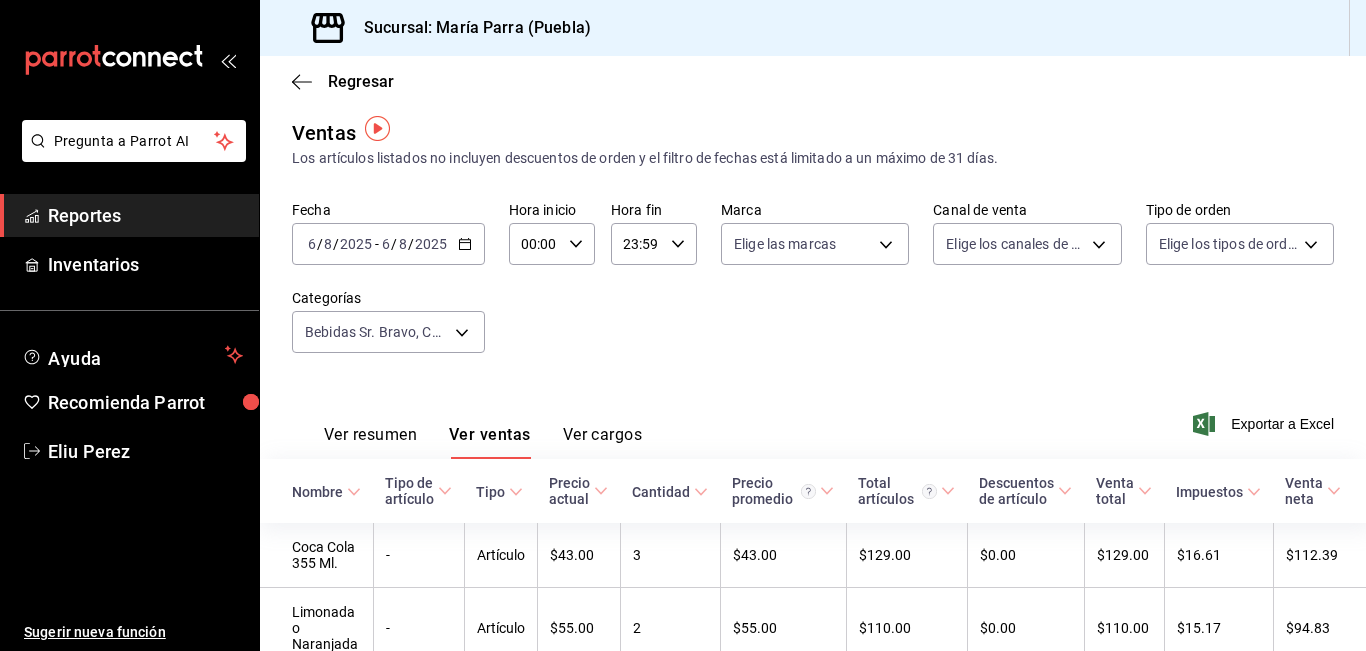 scroll, scrollTop: 0, scrollLeft: 0, axis: both 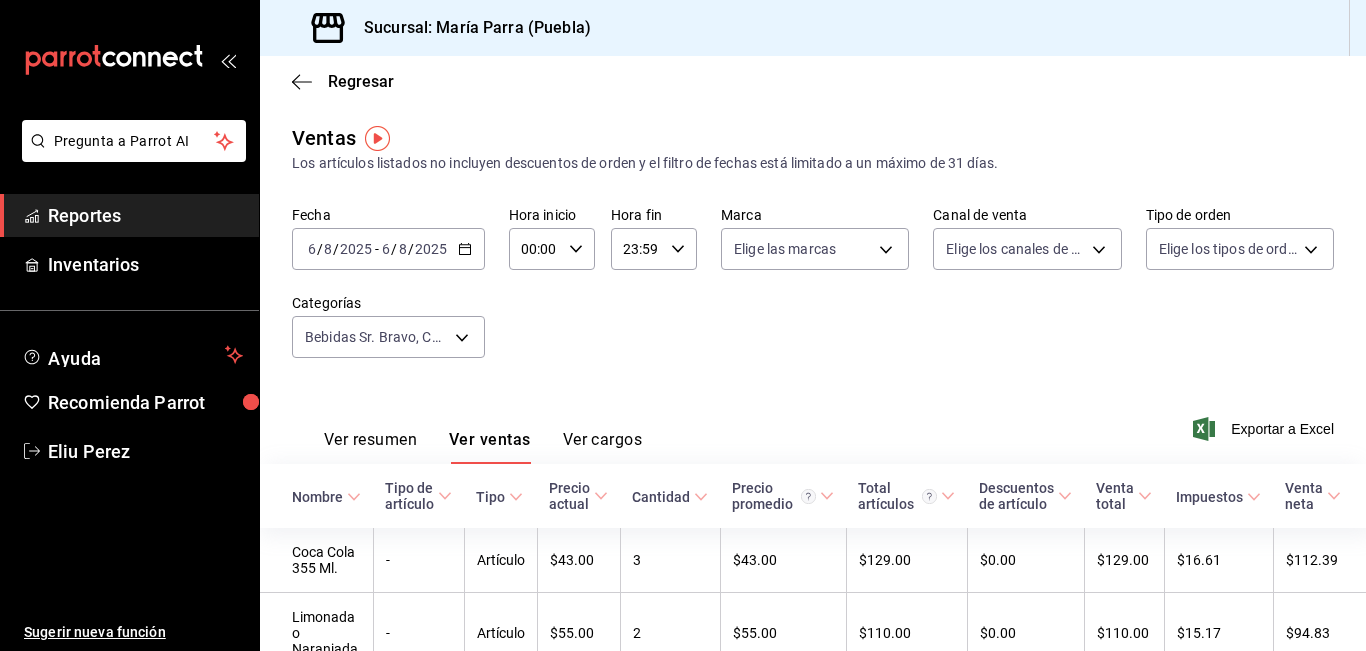 click on "2025-08-06 6 / 8 / 2025 - 2025-08-06 6 / 8 / 2025" at bounding box center (388, 249) 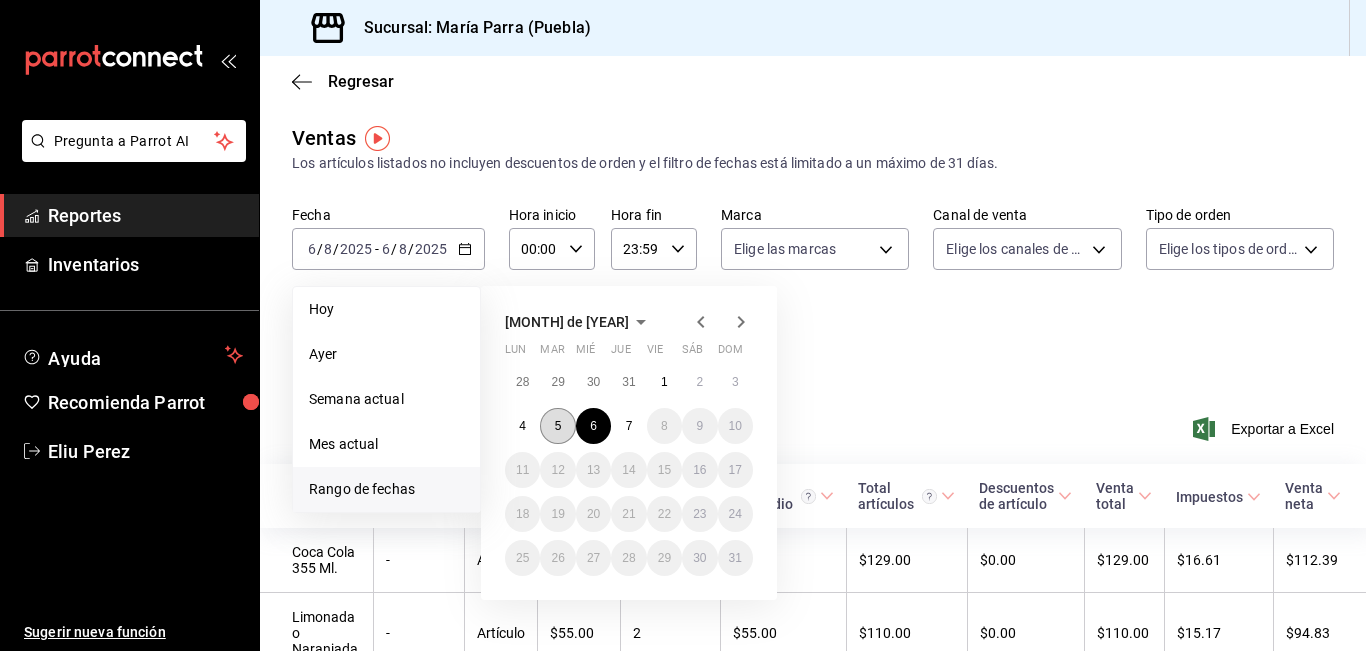 click on "5" at bounding box center (557, 426) 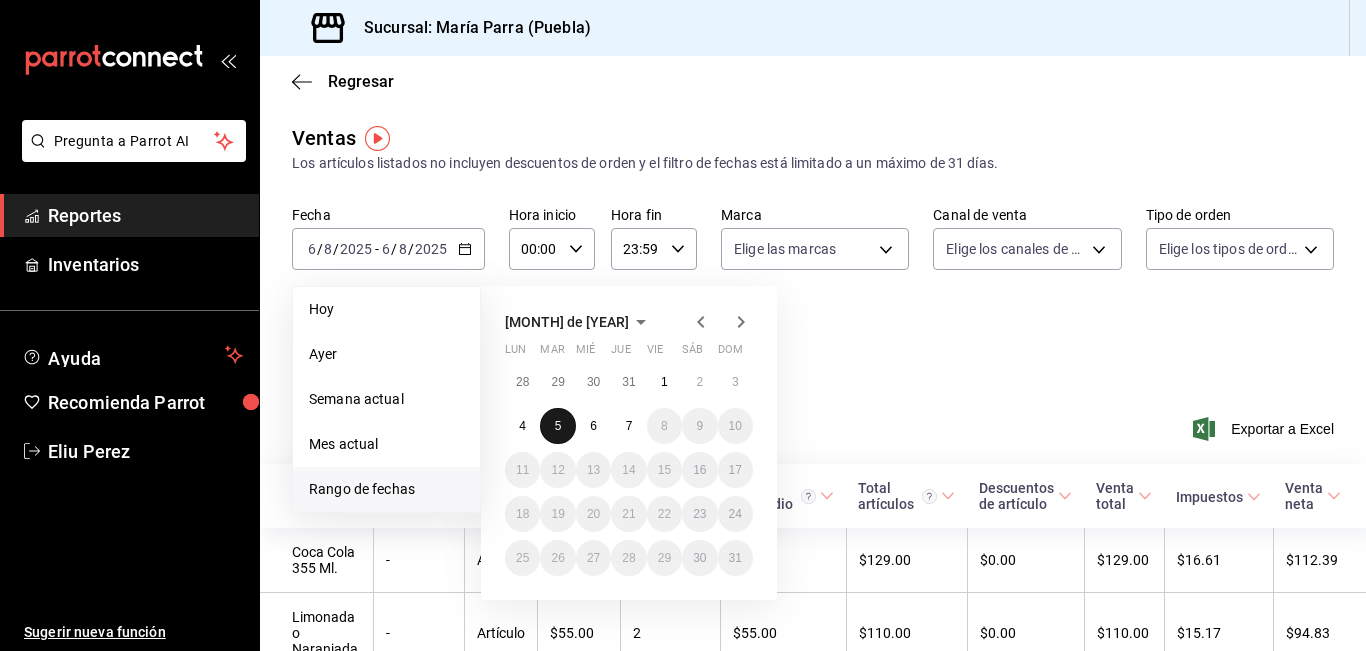 click on "5" at bounding box center [557, 426] 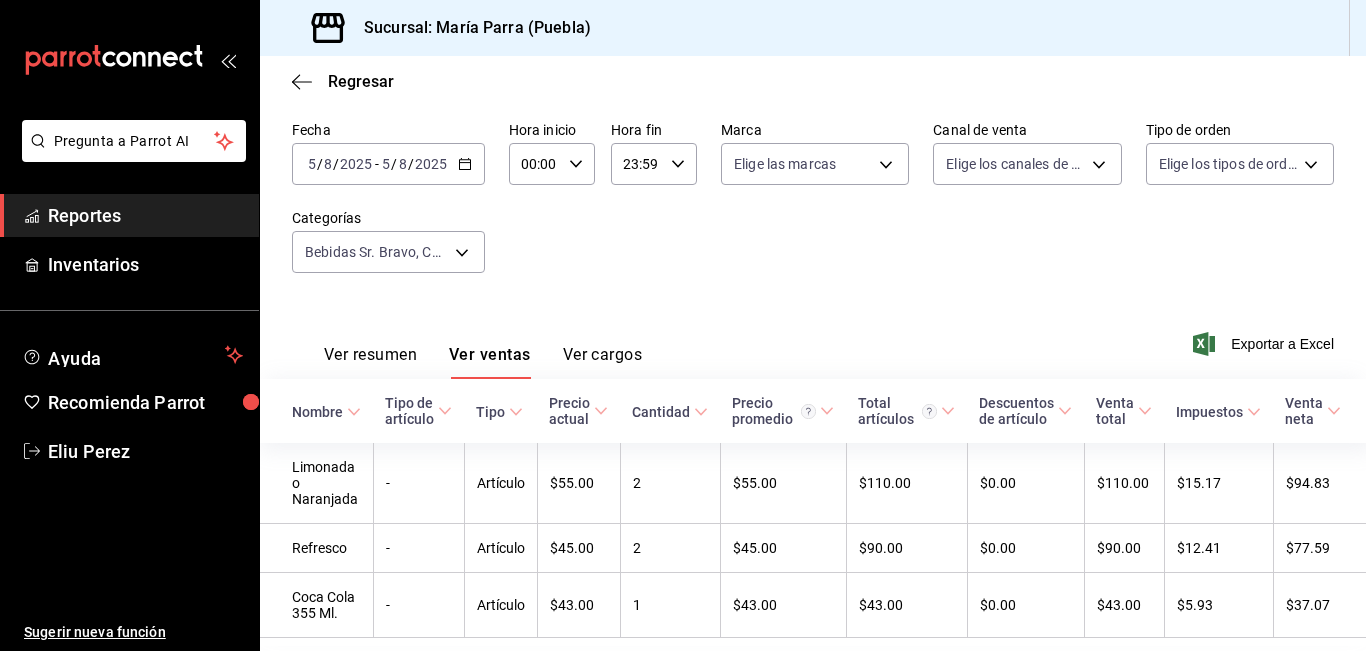 scroll, scrollTop: 167, scrollLeft: 0, axis: vertical 